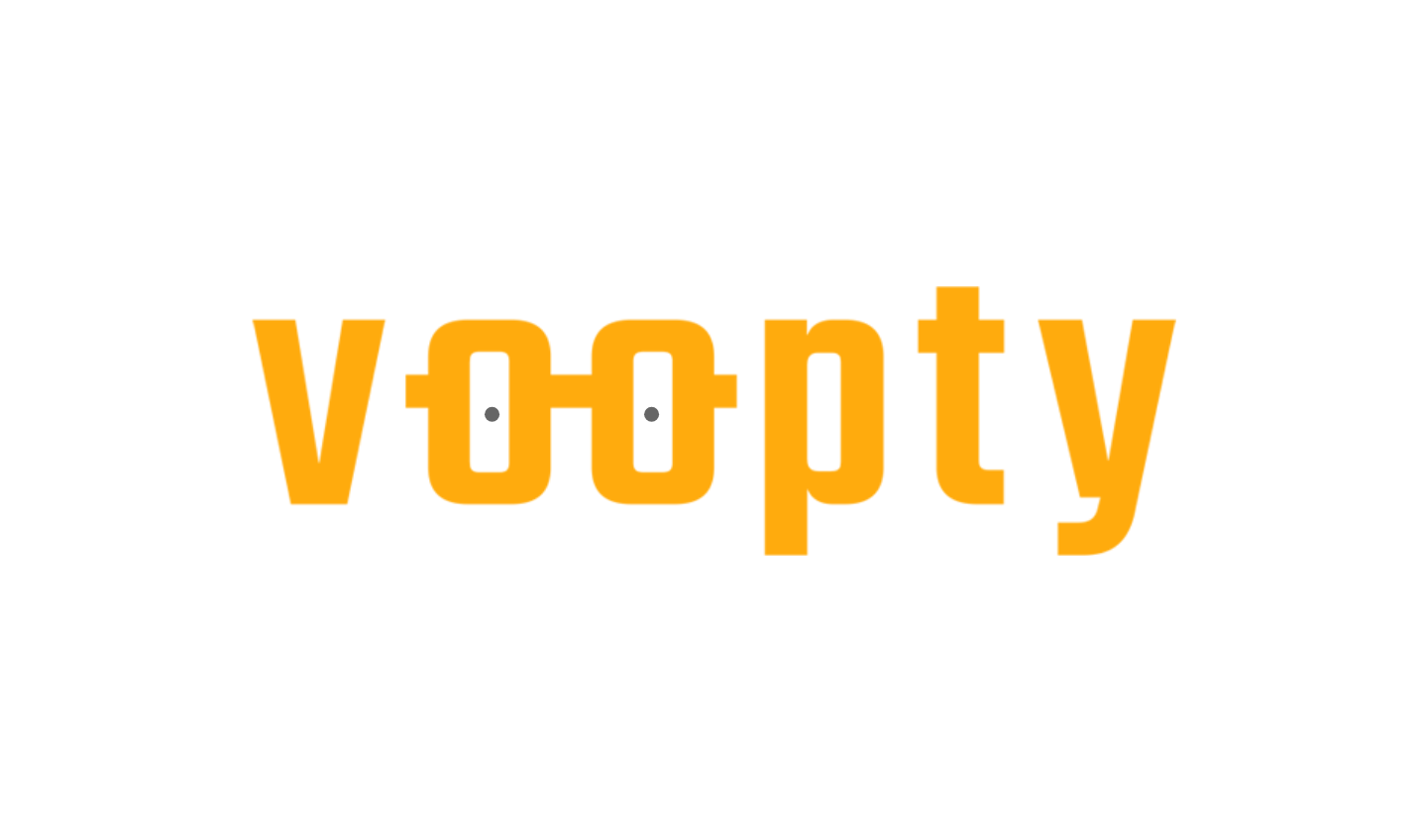 scroll, scrollTop: 0, scrollLeft: 0, axis: both 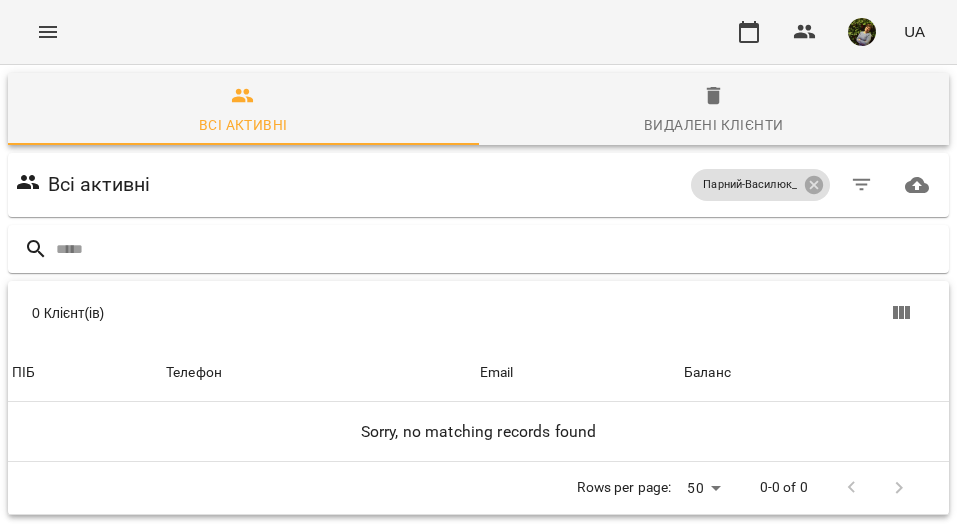 click at bounding box center [48, 32] 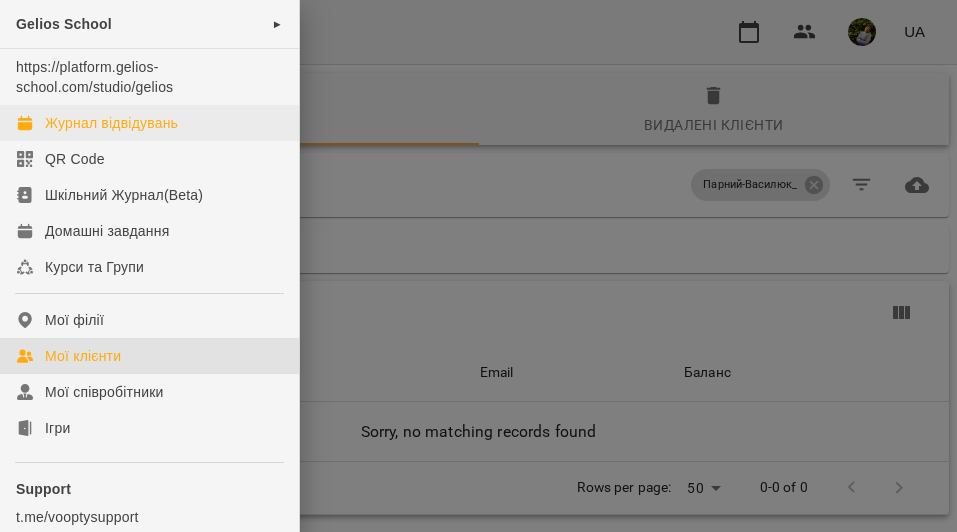 click on "Журнал відвідувань" at bounding box center (111, 123) 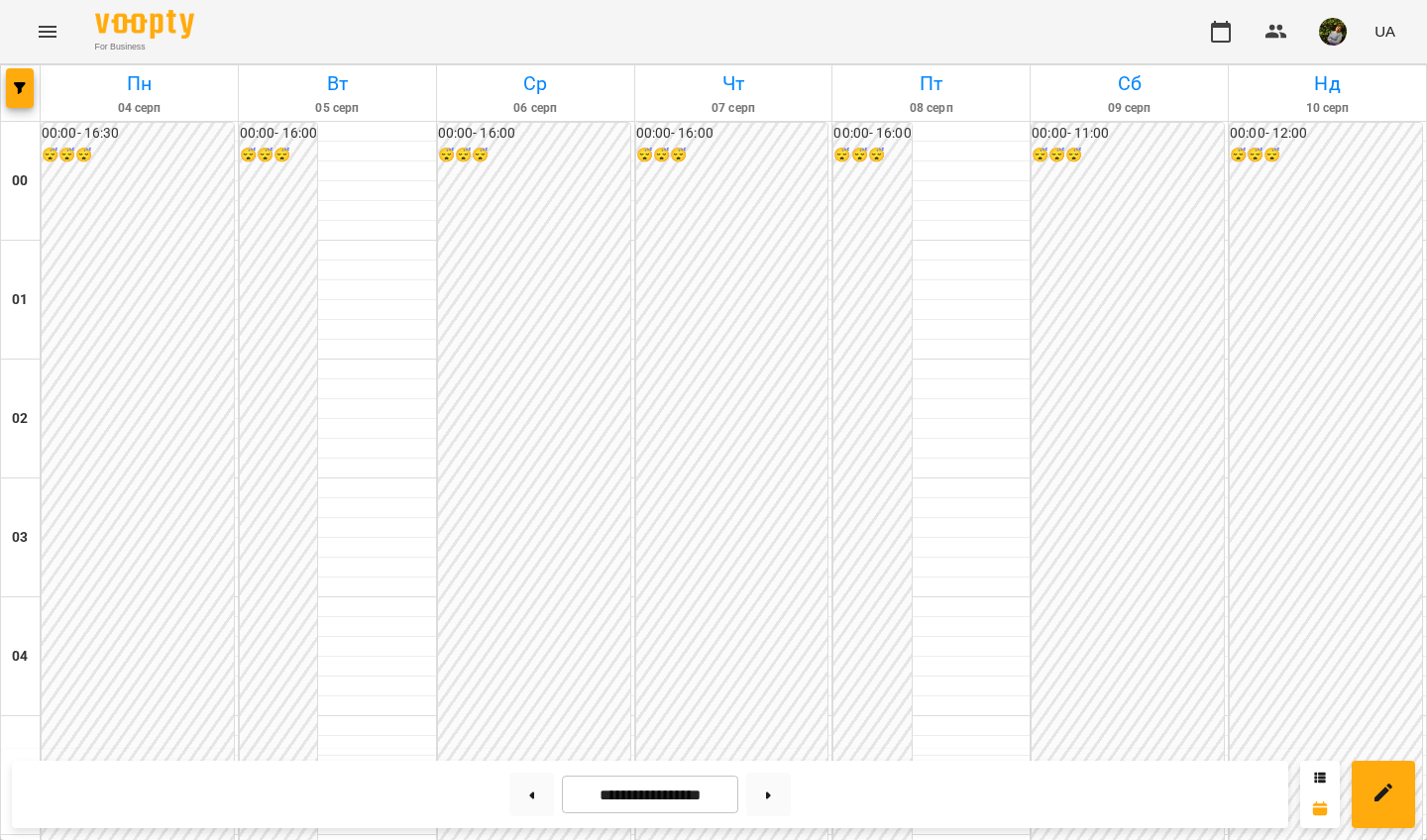scroll, scrollTop: 1823, scrollLeft: 0, axis: vertical 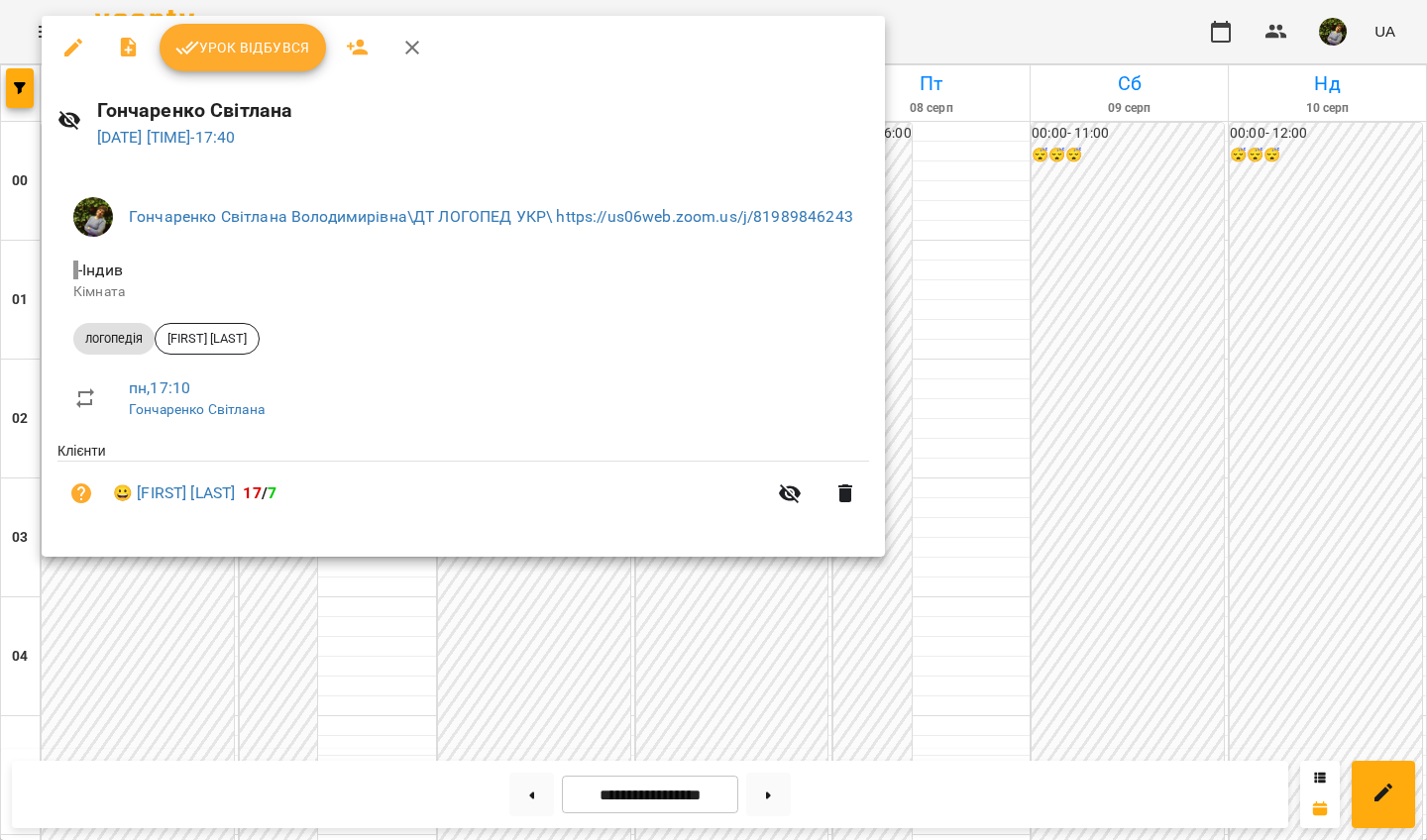 click at bounding box center (714, 420) 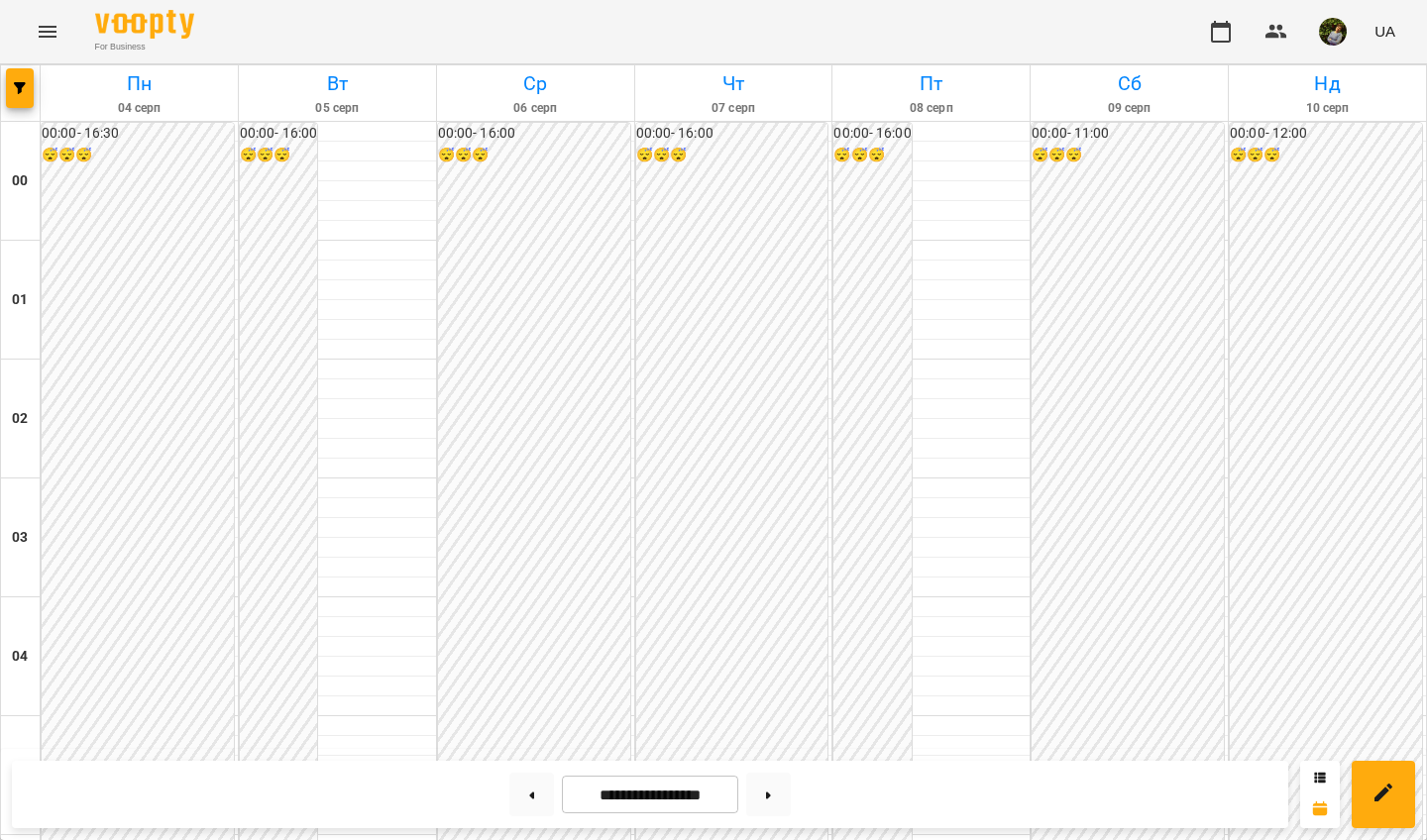 click on "[FIRST] [LAST]" at bounding box center [98, 2442] 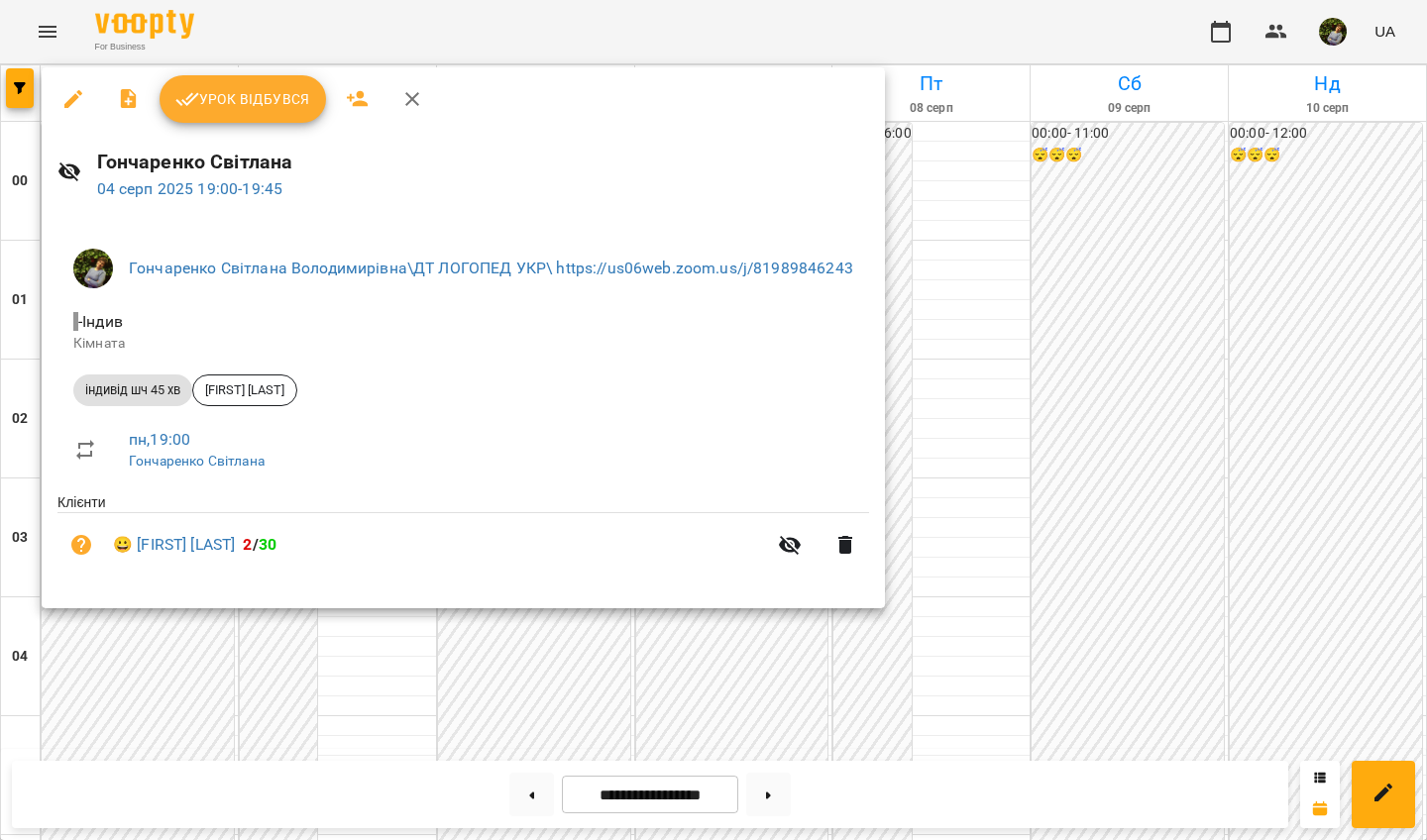 click at bounding box center [714, 420] 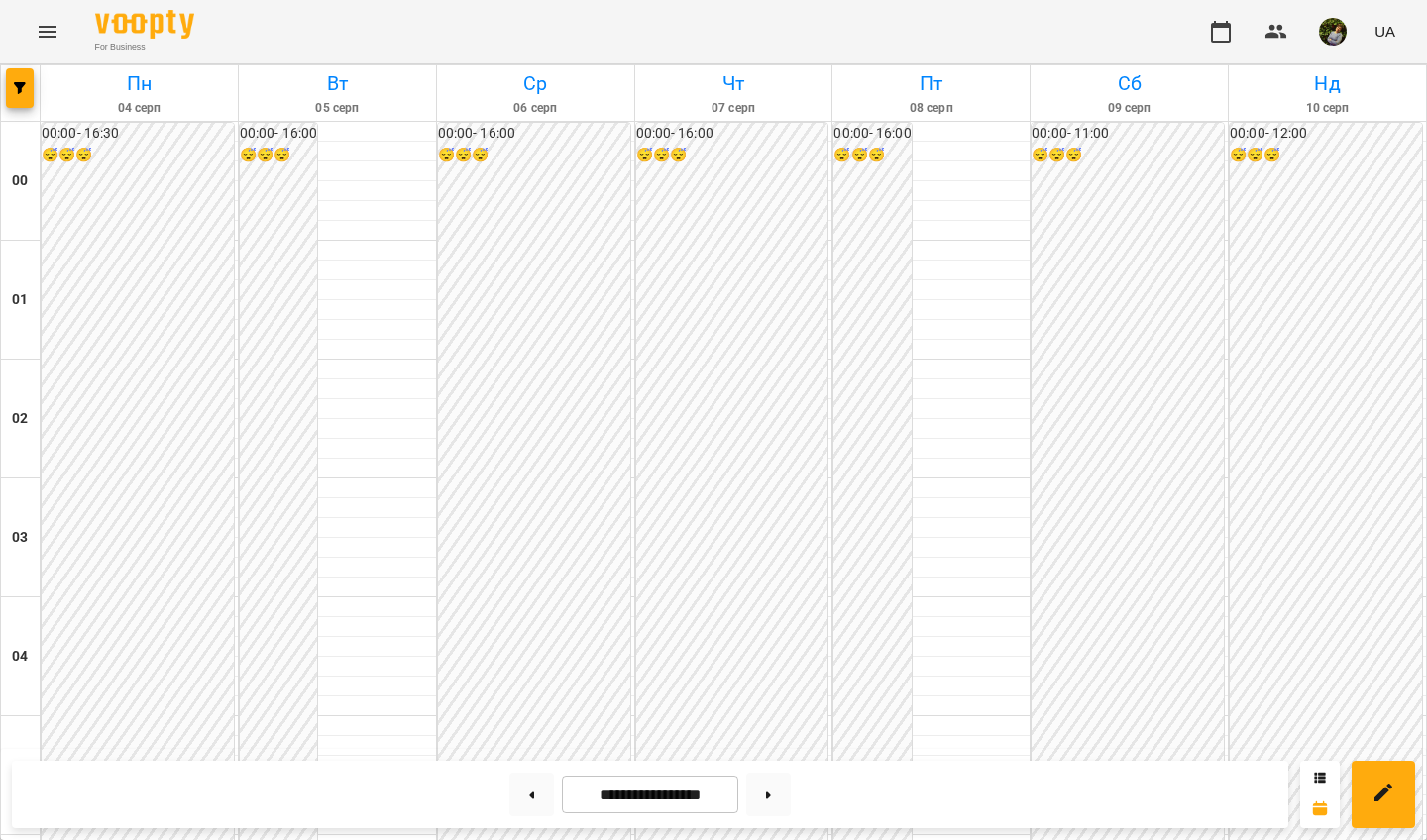 click on "[FIRST] [LAST]" at bounding box center (98, 2442) 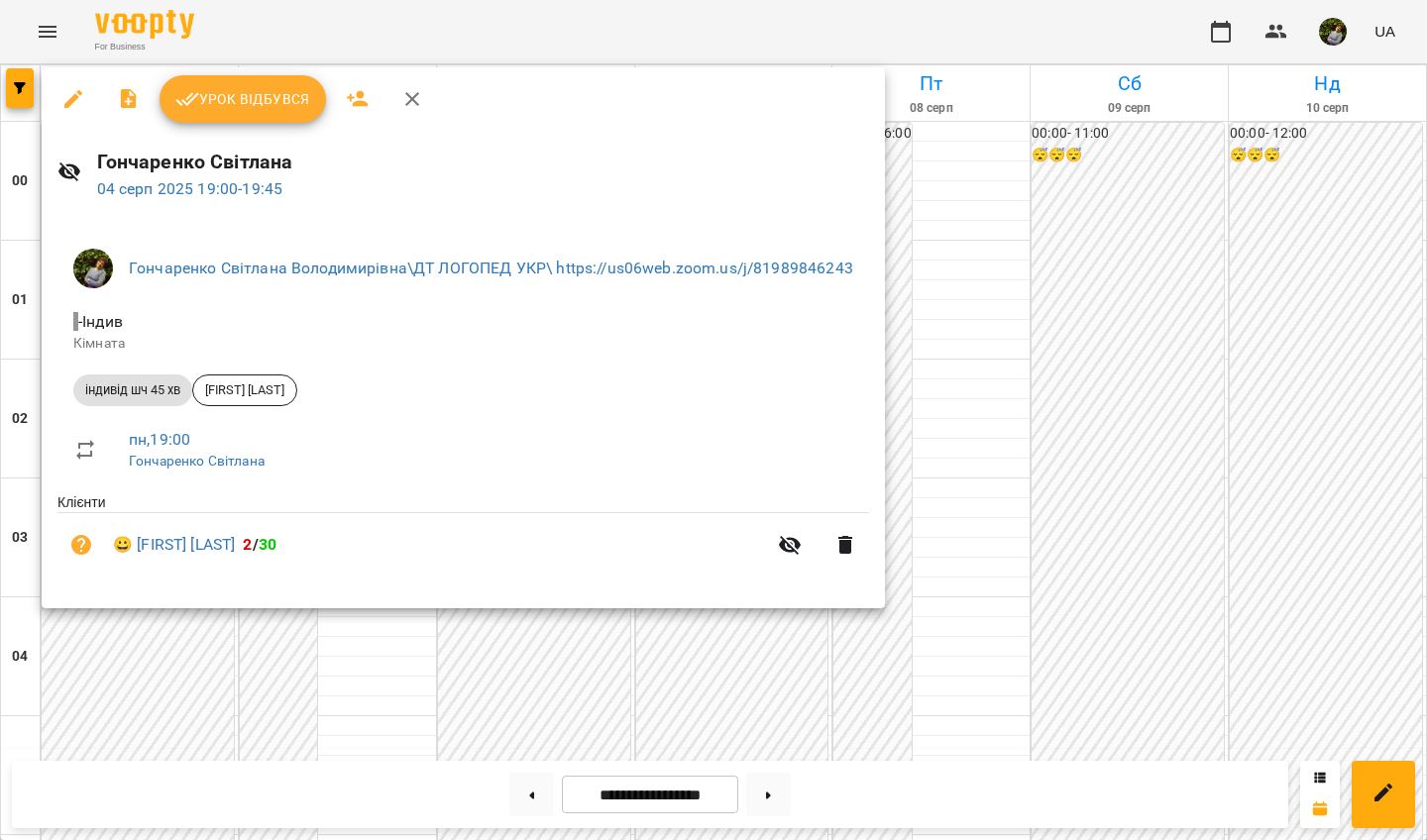 click at bounding box center [714, 420] 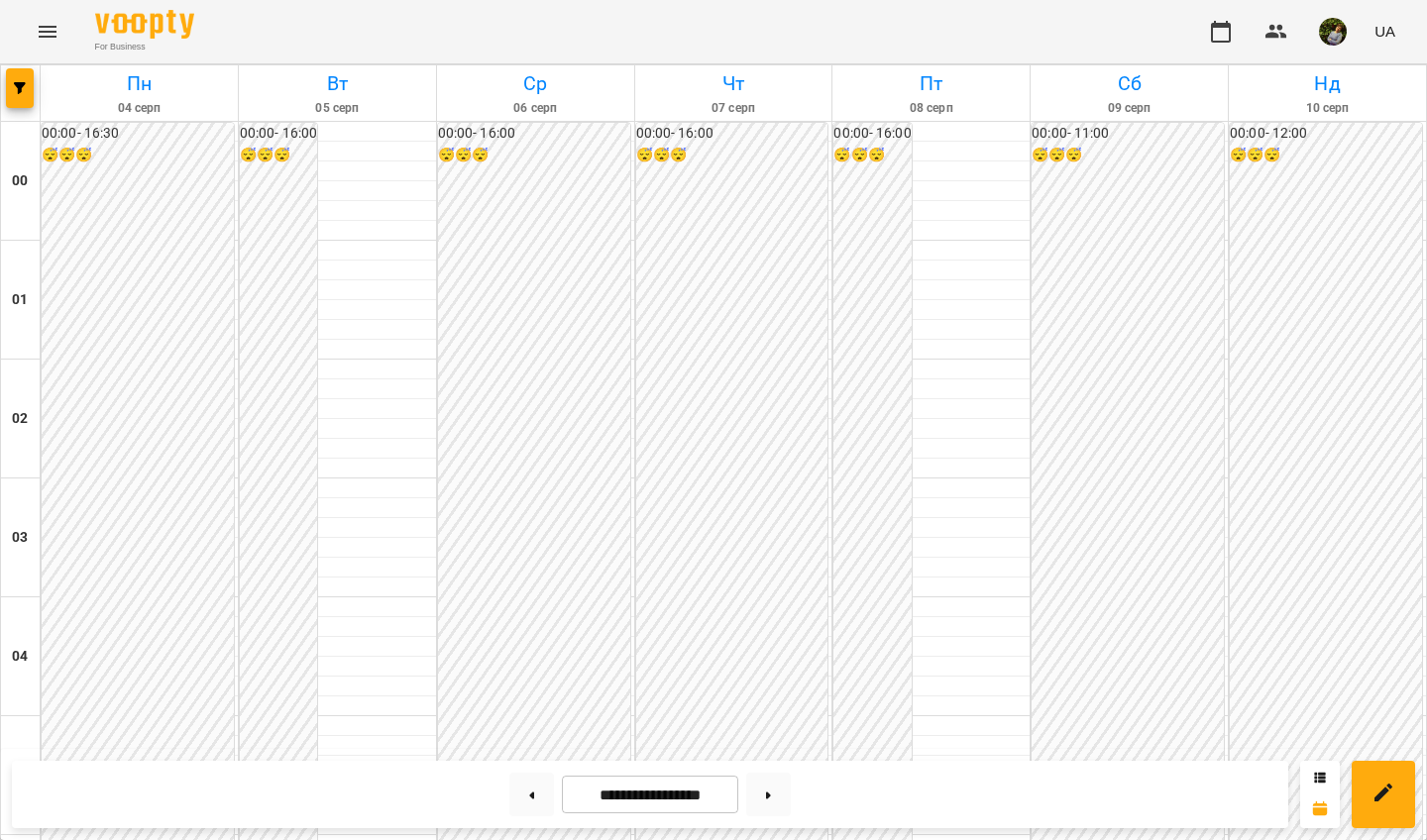 scroll, scrollTop: 2017, scrollLeft: 0, axis: vertical 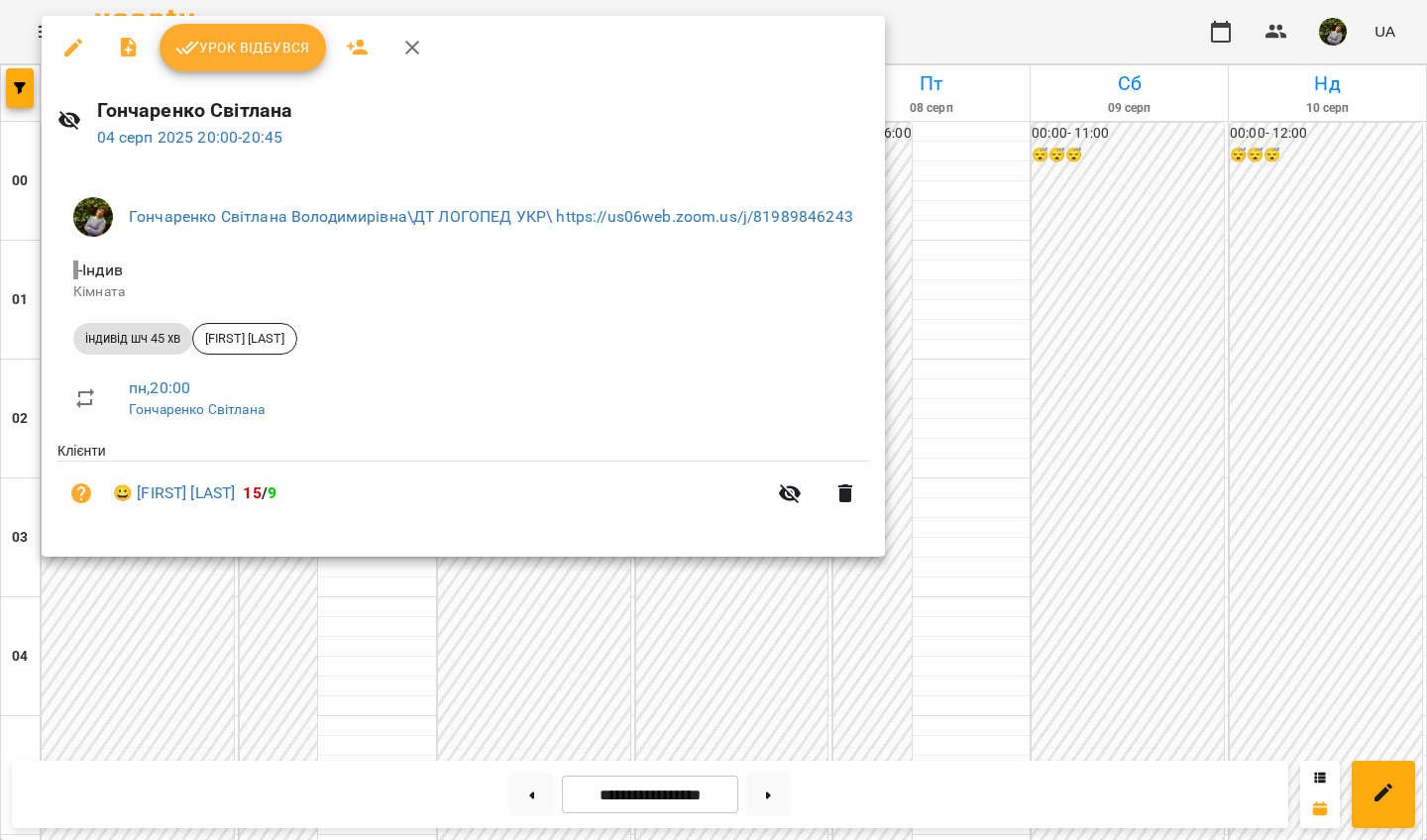 click at bounding box center (714, 420) 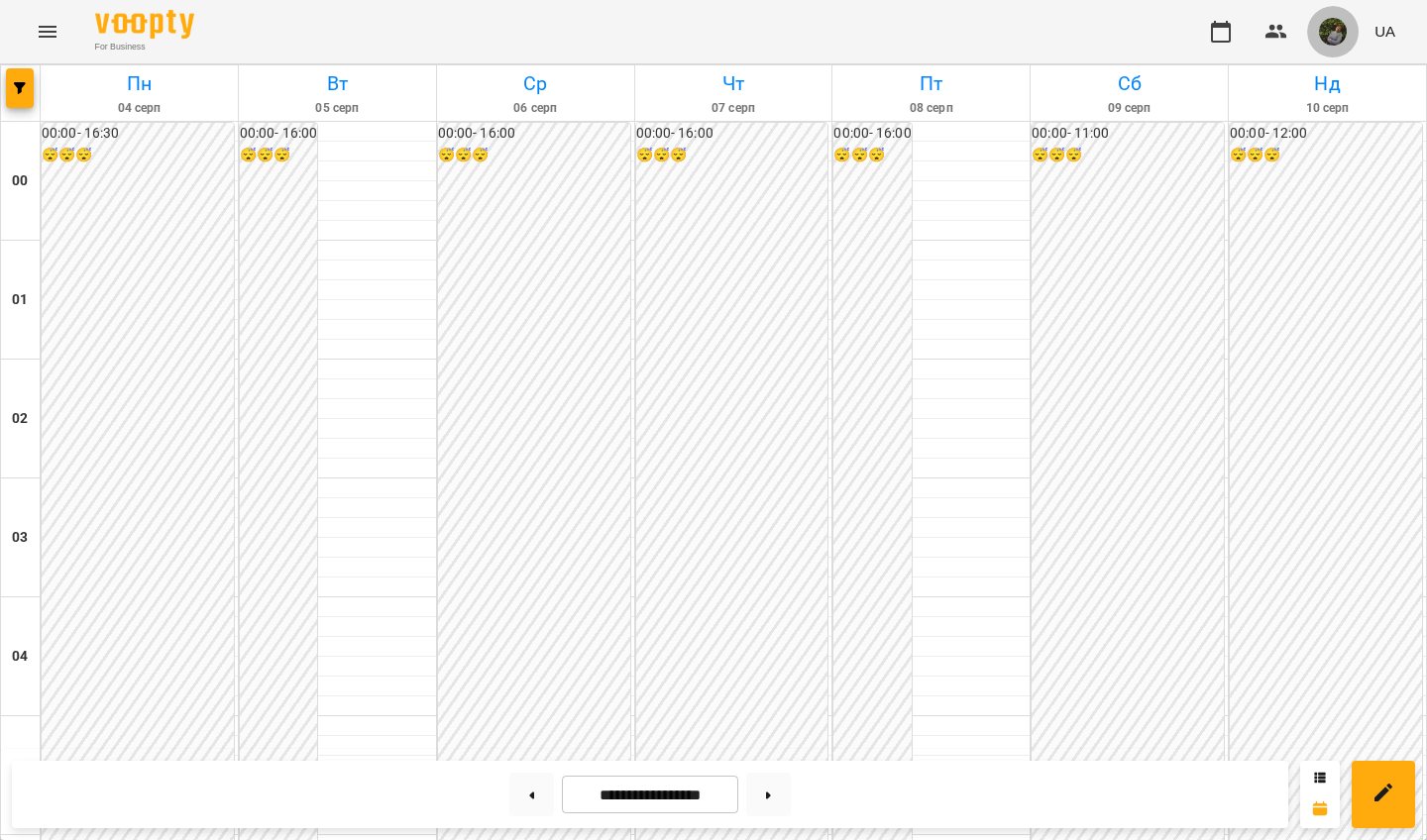 click at bounding box center (1333, 32) 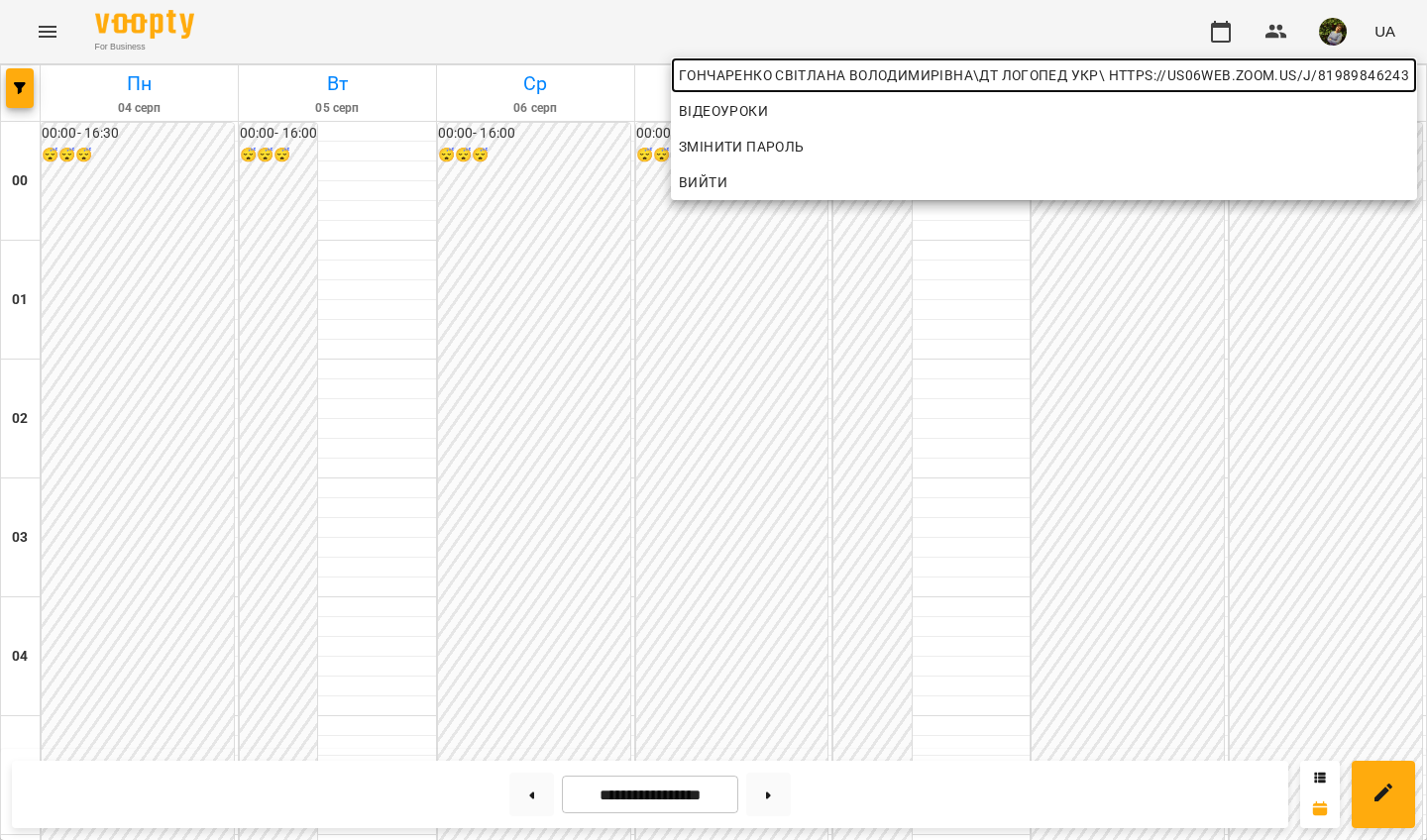 click on "Гончаренко Світлана Володимирівна\ДТ ЛОГОПЕД УКР\ https://us06web.zoom.us/j/81989846243" at bounding box center (1043, 75) 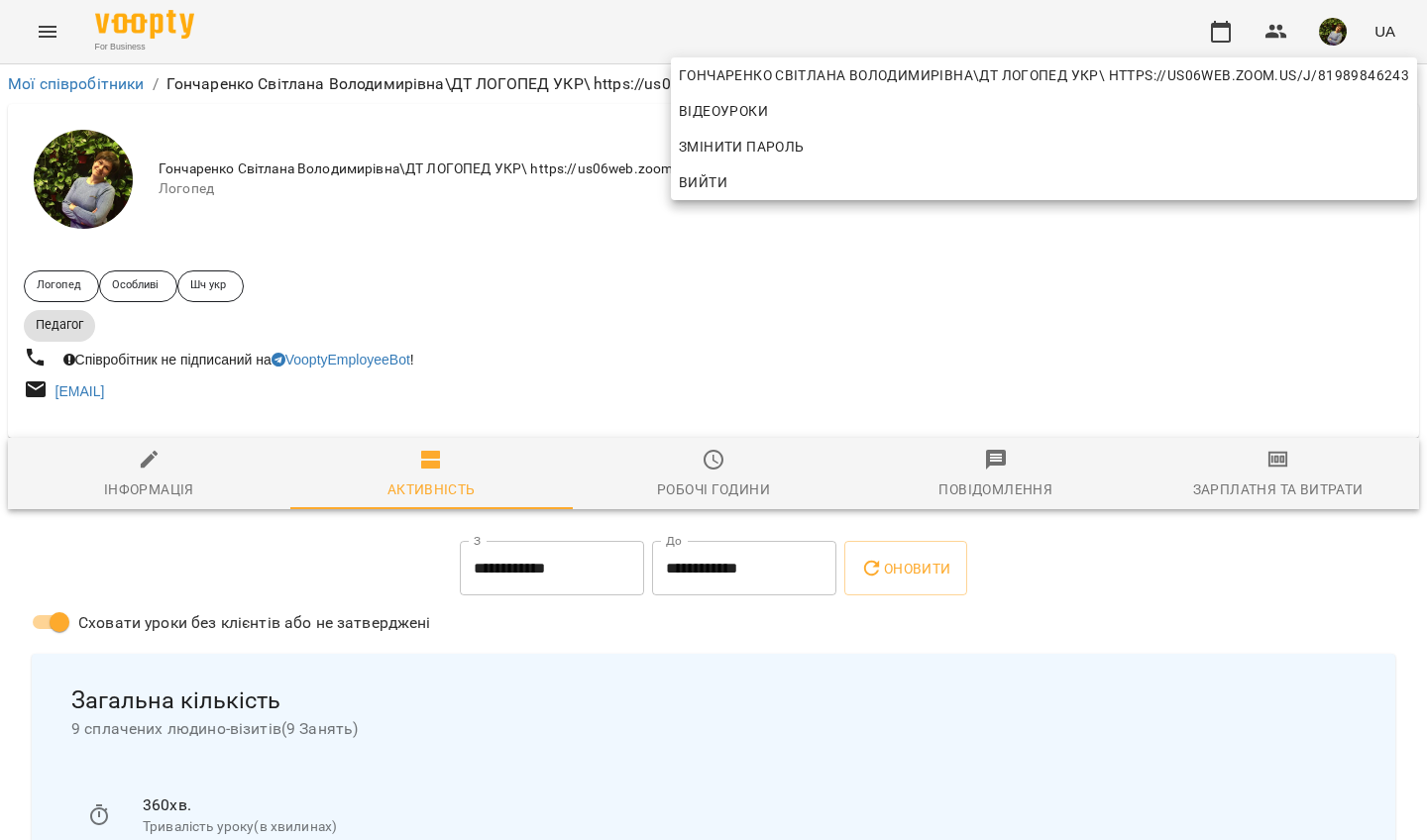 click at bounding box center [714, 420] 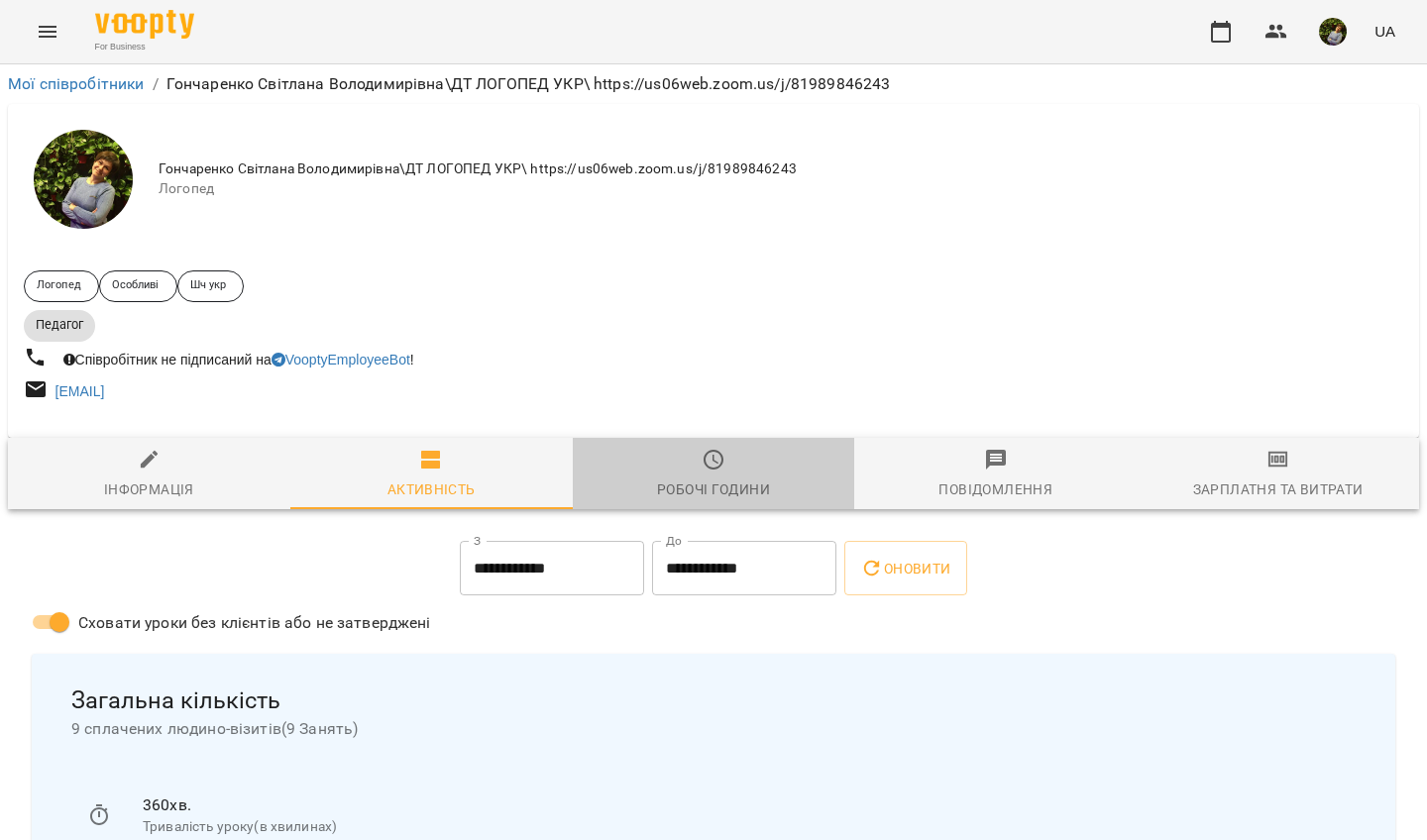 click 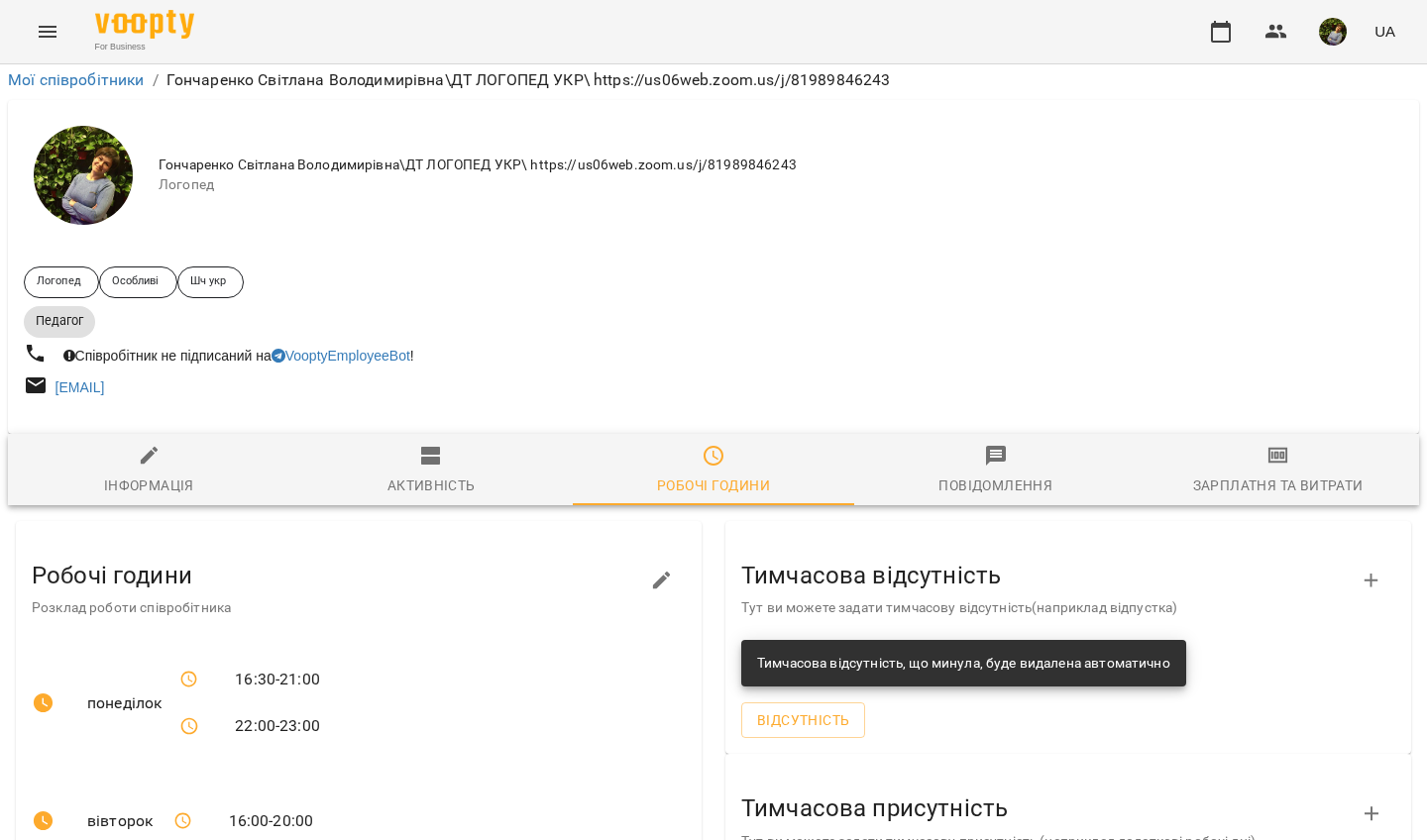 scroll, scrollTop: 168, scrollLeft: 0, axis: vertical 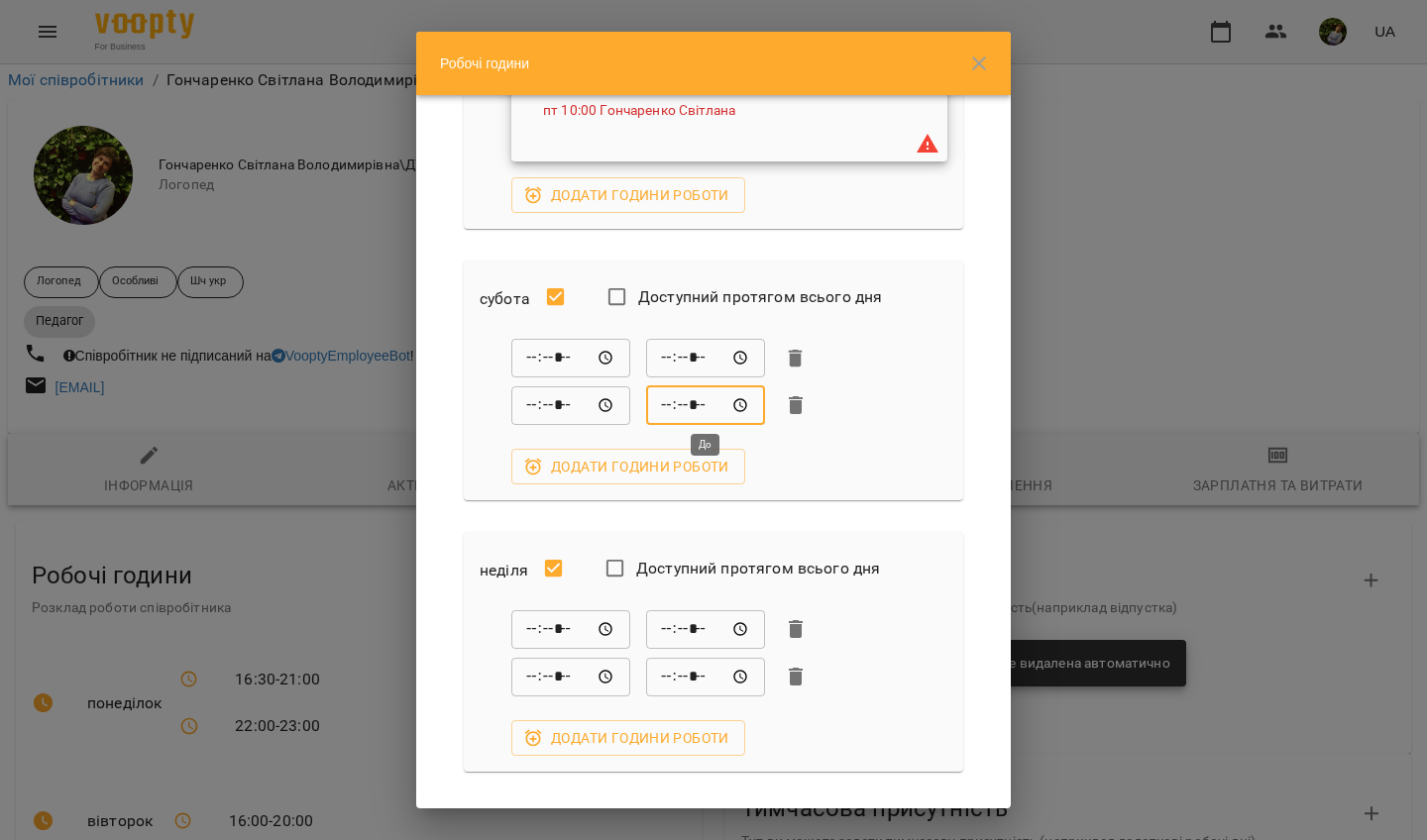 click on "*****" at bounding box center [706, 405] 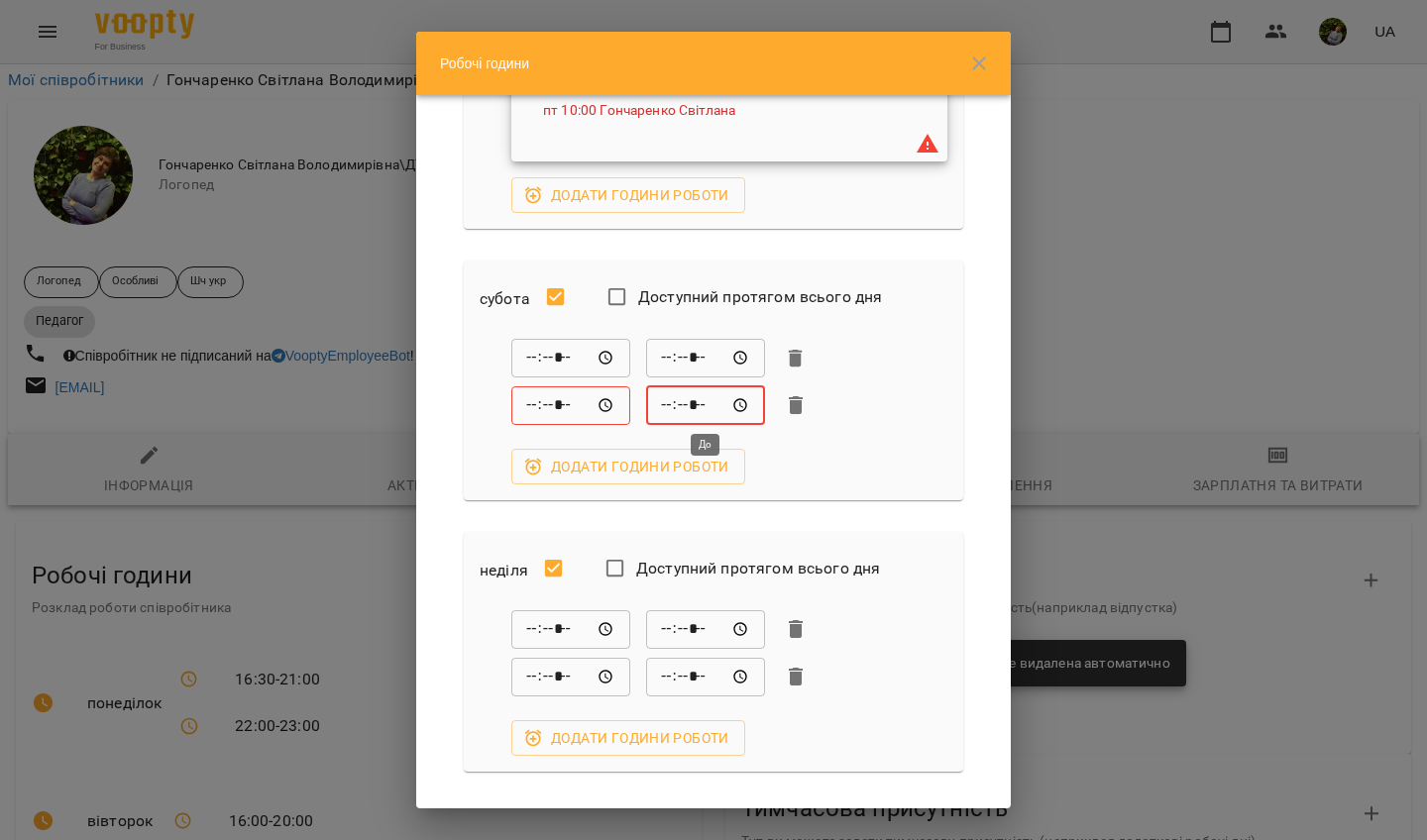click on "*****" at bounding box center (706, 405) 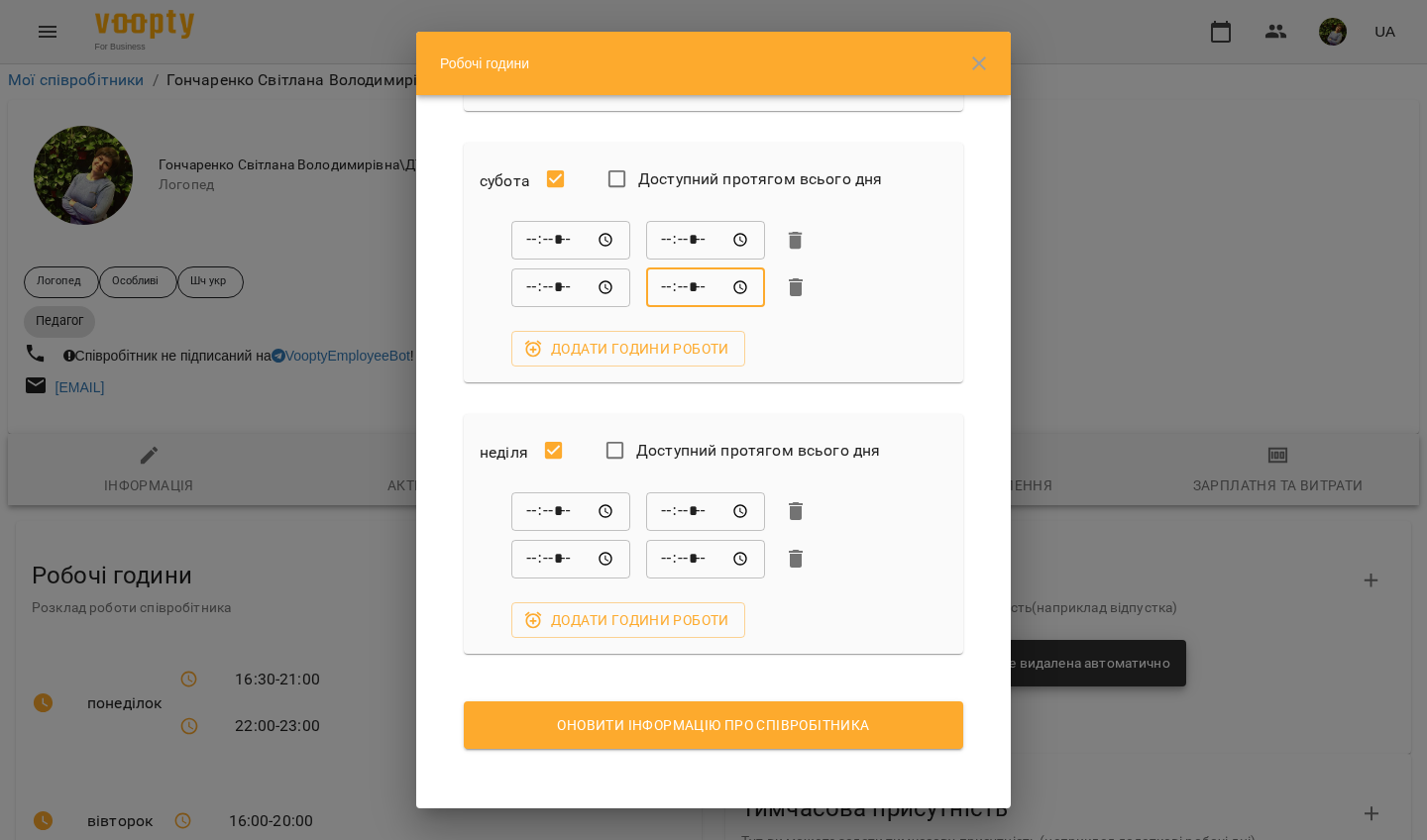 type on "*****" 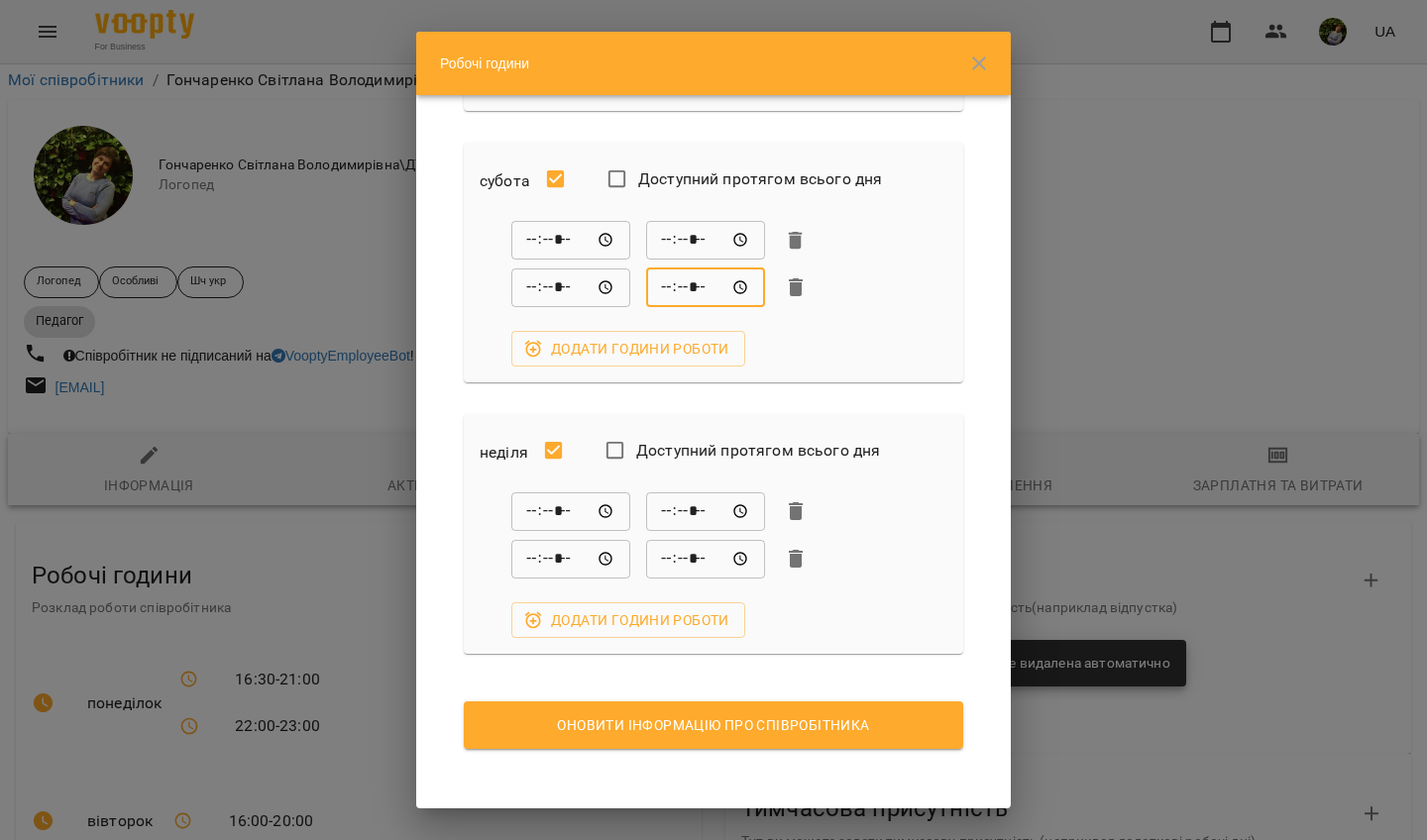 scroll, scrollTop: 1625, scrollLeft: 0, axis: vertical 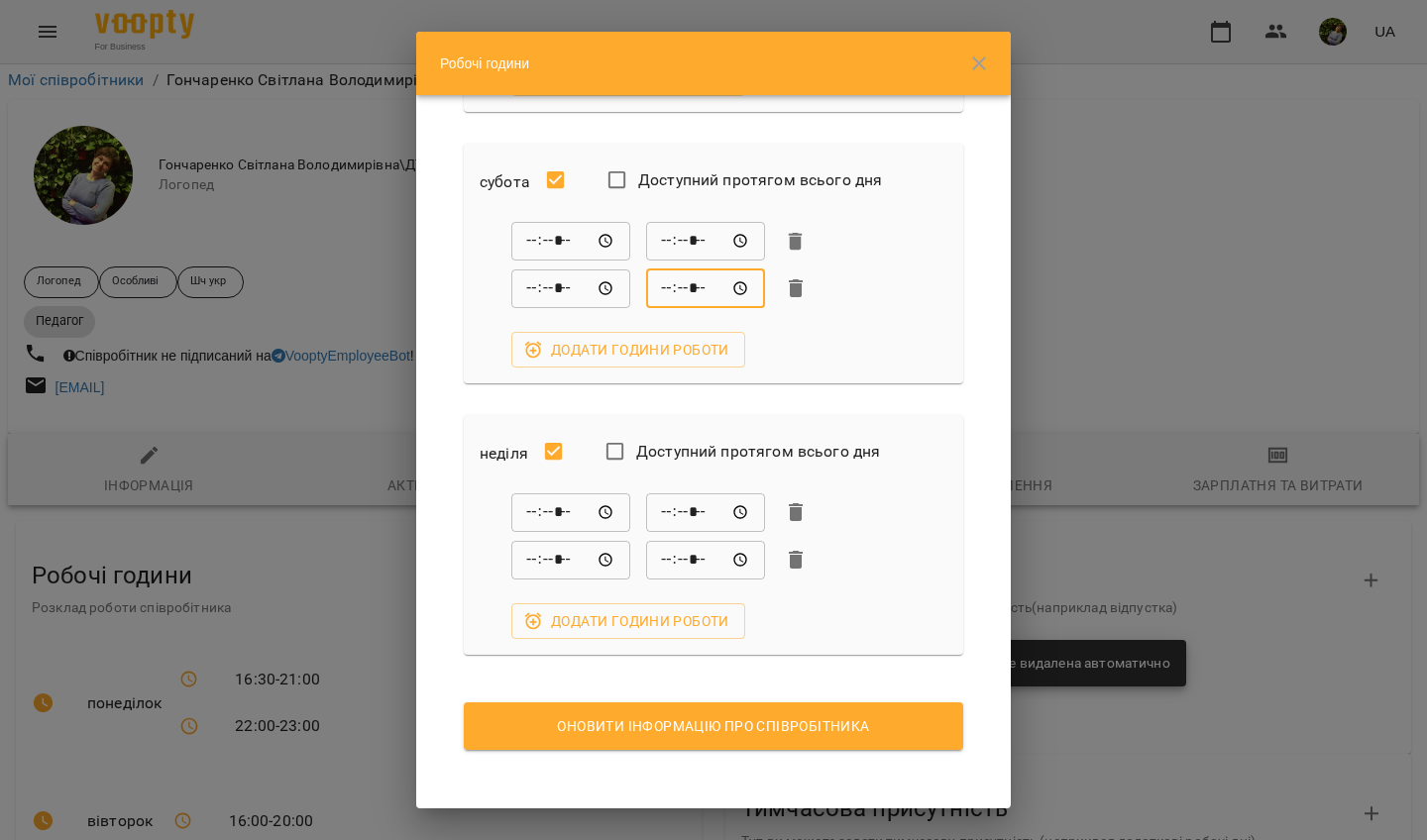 click on "Оновити інформацію про співробітника" at bounding box center (714, 726) 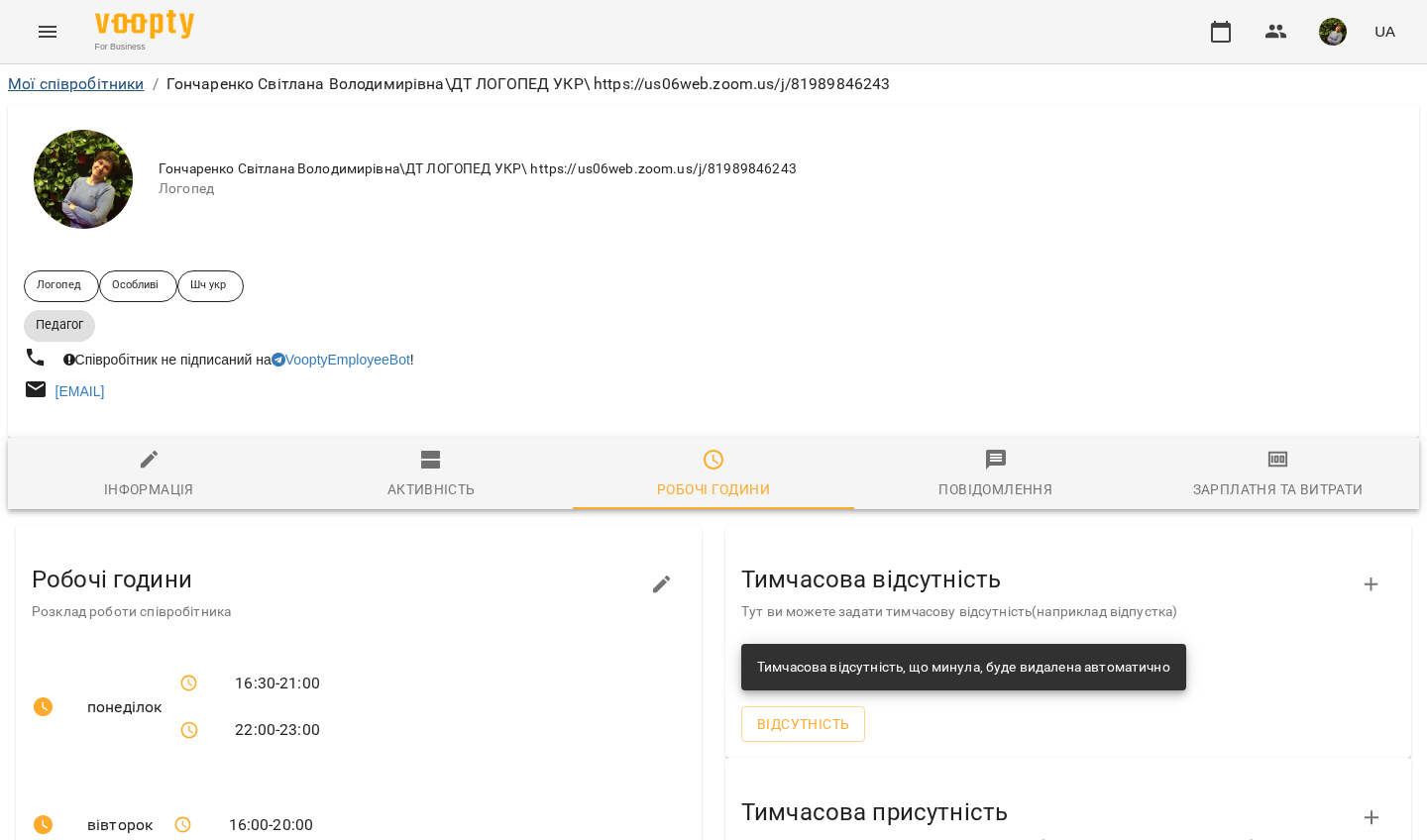 scroll, scrollTop: 0, scrollLeft: 0, axis: both 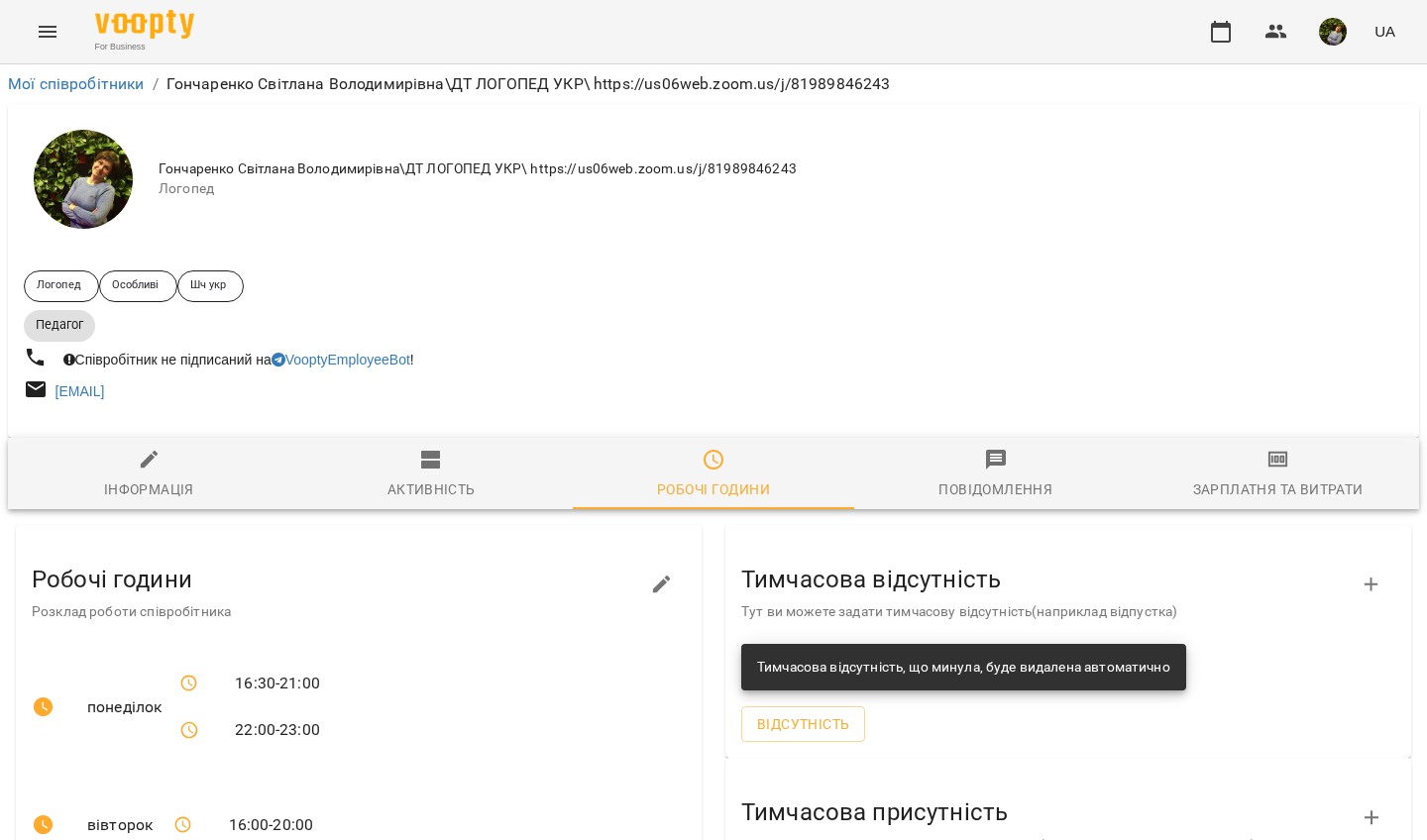 click 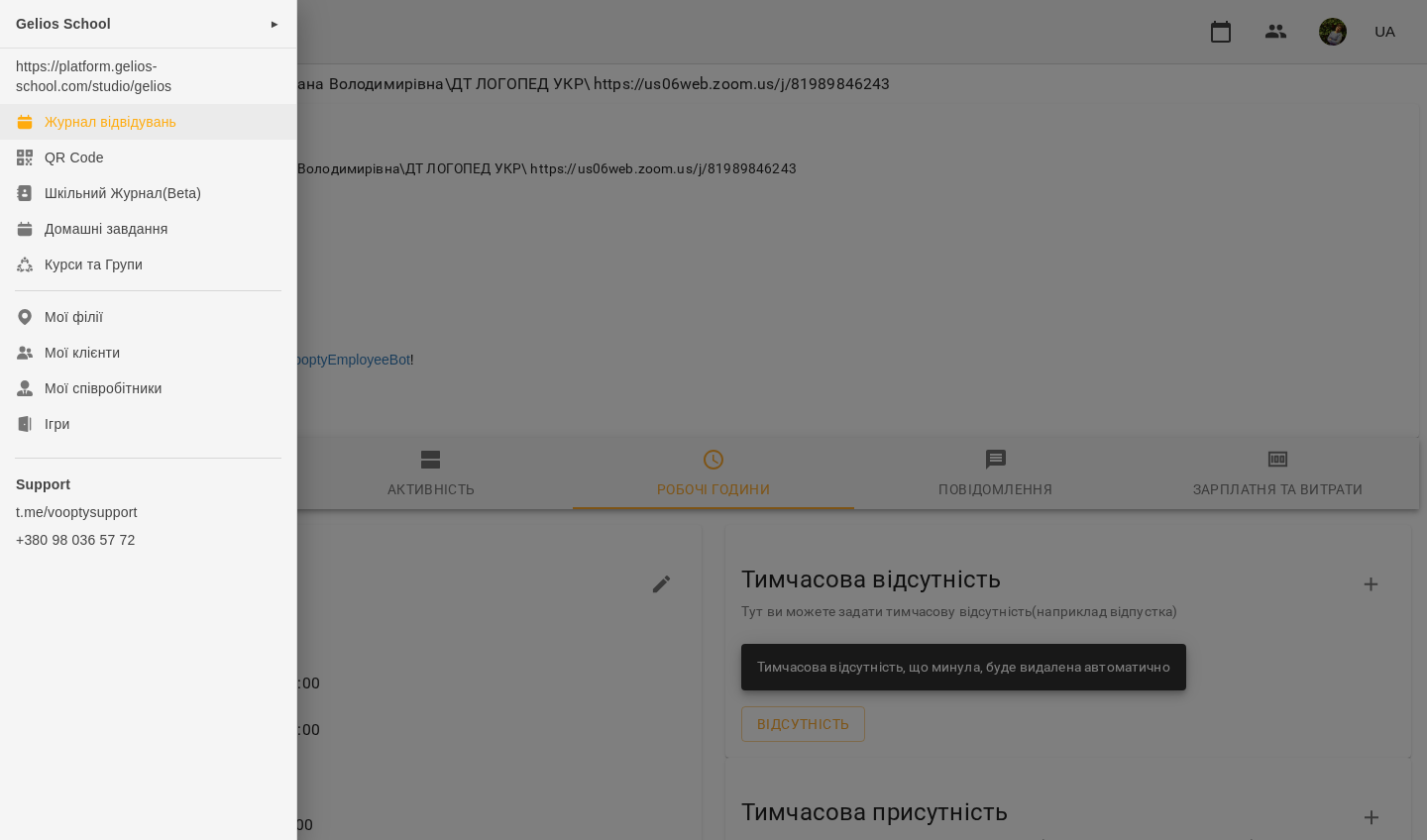click on "Журнал відвідувань" at bounding box center (110, 122) 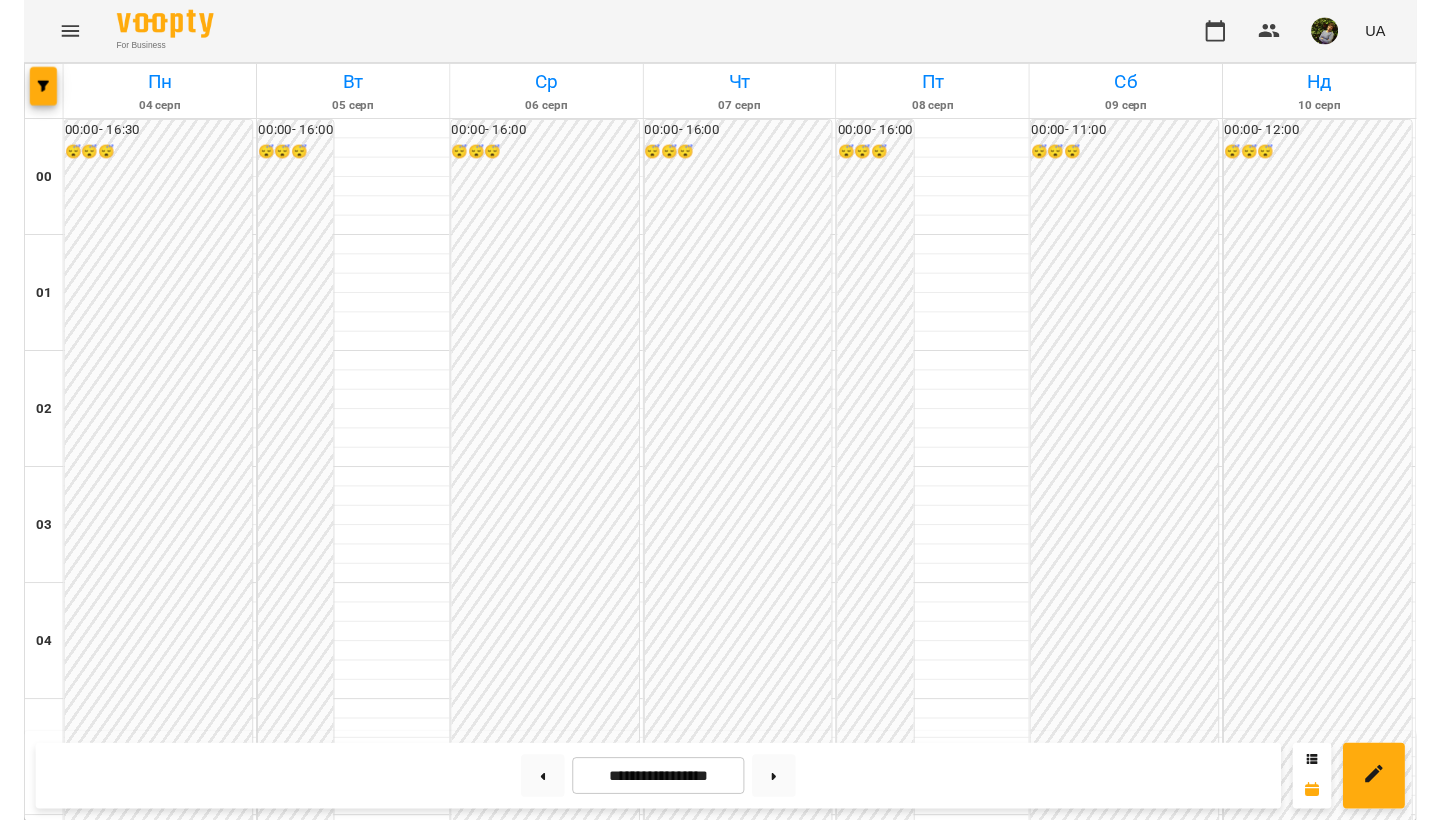 scroll, scrollTop: 1404, scrollLeft: 0, axis: vertical 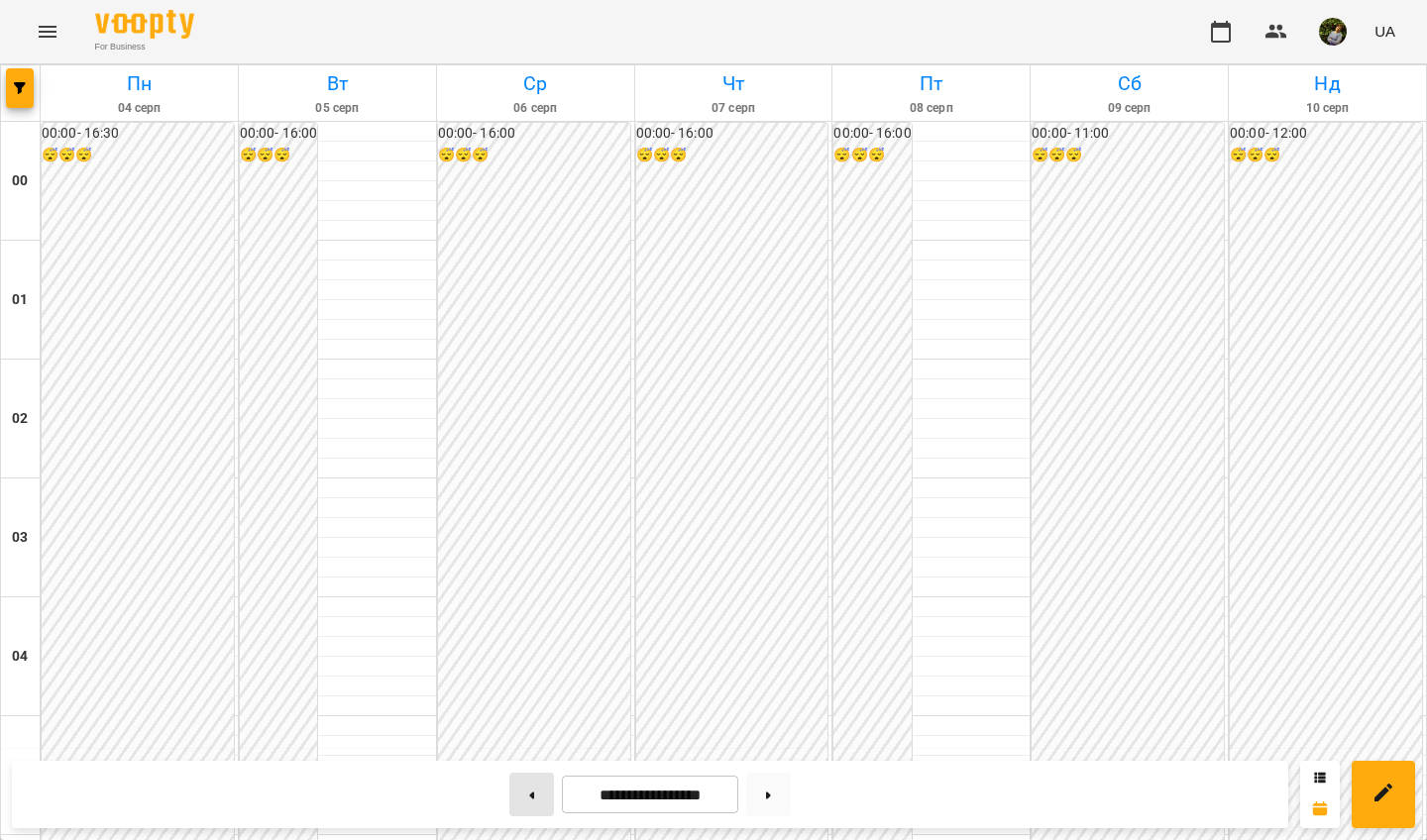 click at bounding box center [531, 794] 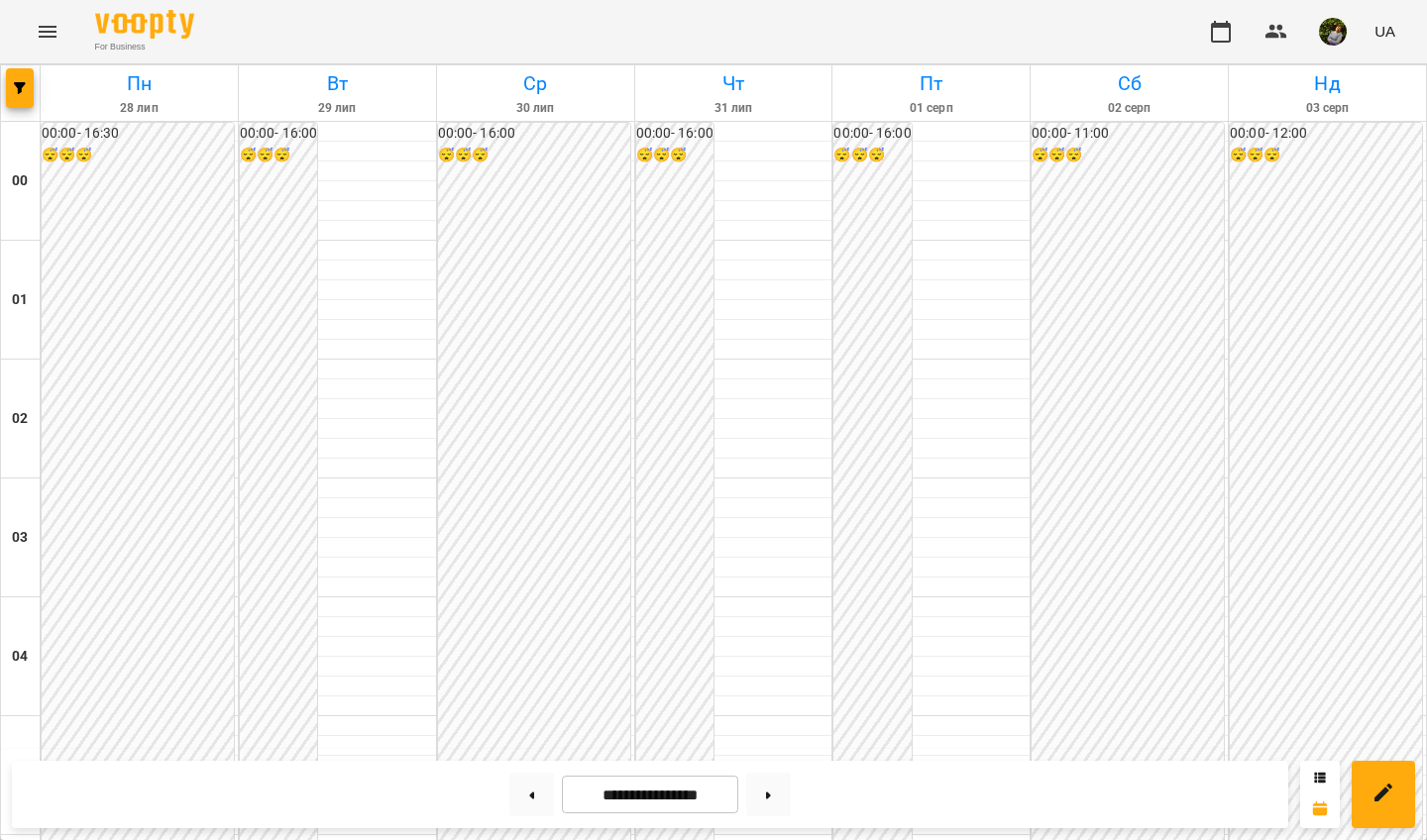 scroll, scrollTop: 2030, scrollLeft: 0, axis: vertical 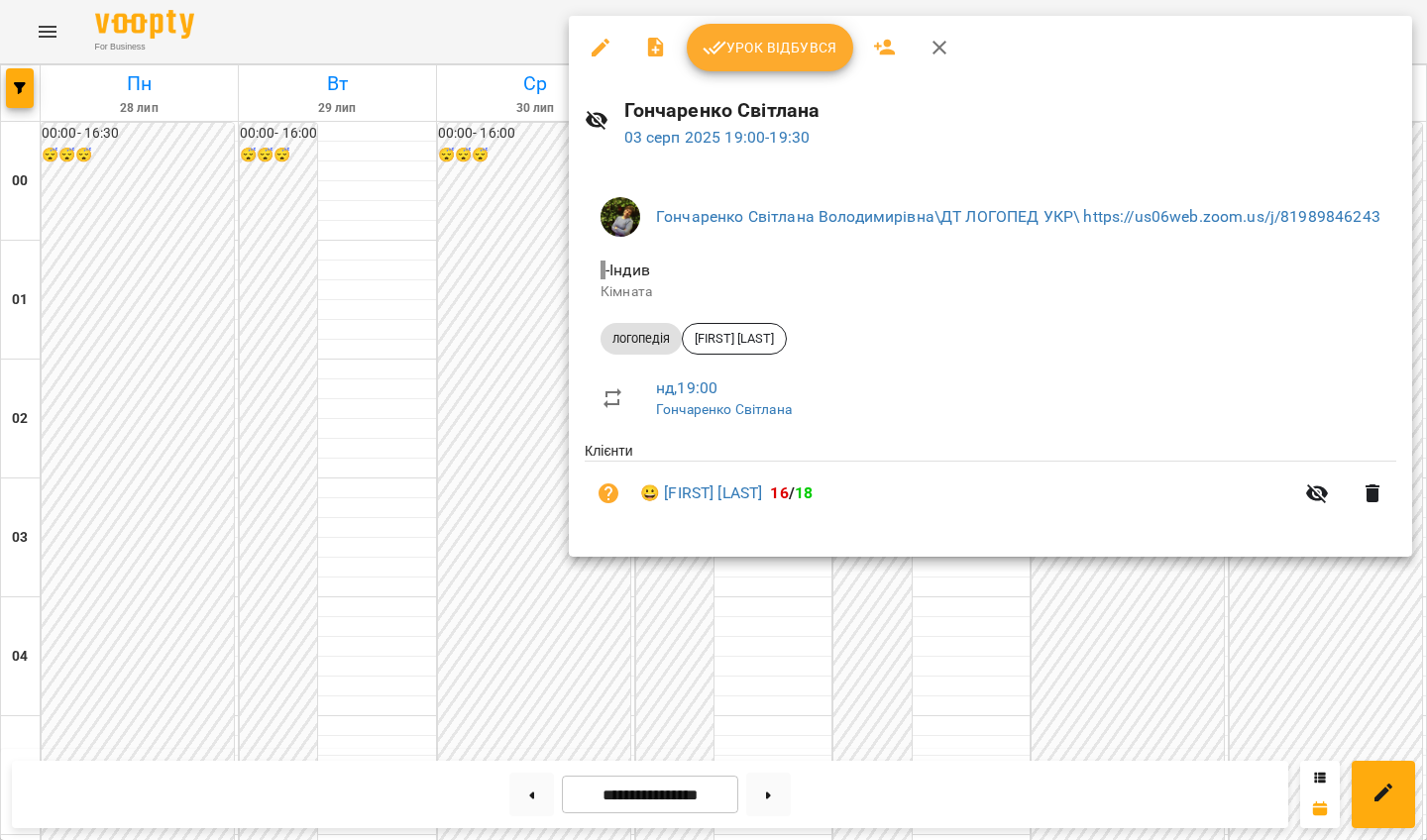 click on "Урок відбувся" at bounding box center (770, 48) 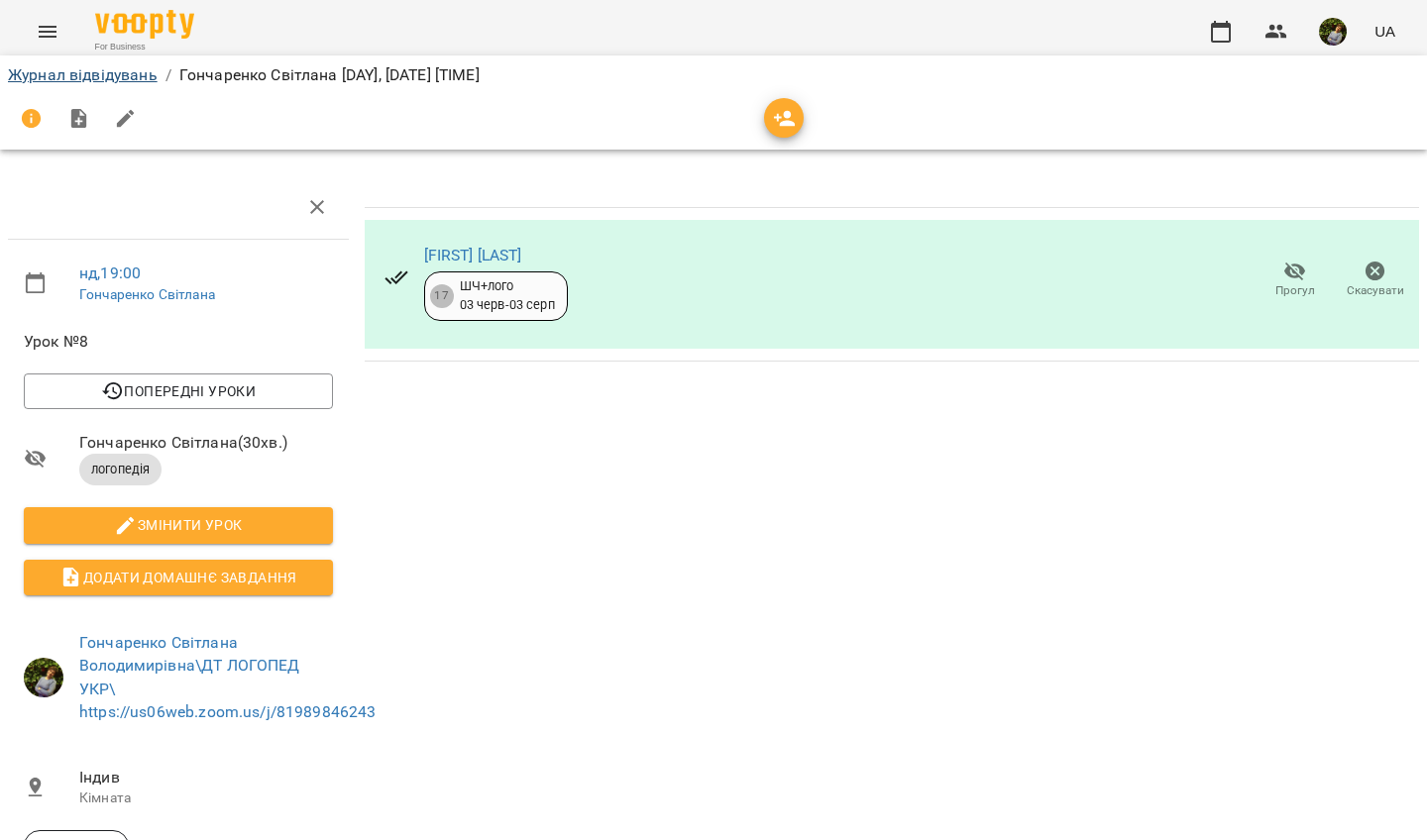 click on "Журнал відвідувань" at bounding box center [82, 74] 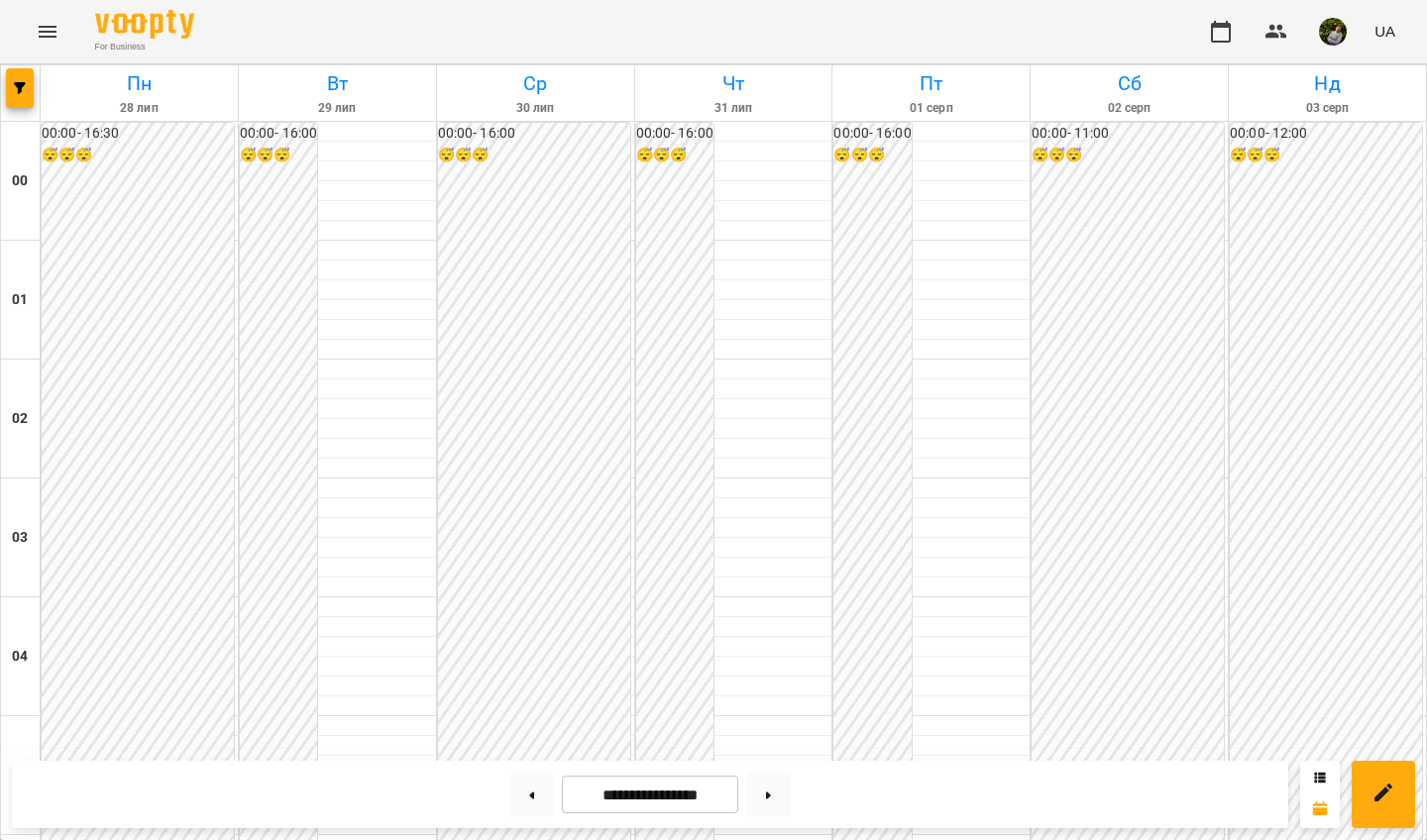 scroll, scrollTop: 2099, scrollLeft: 0, axis: vertical 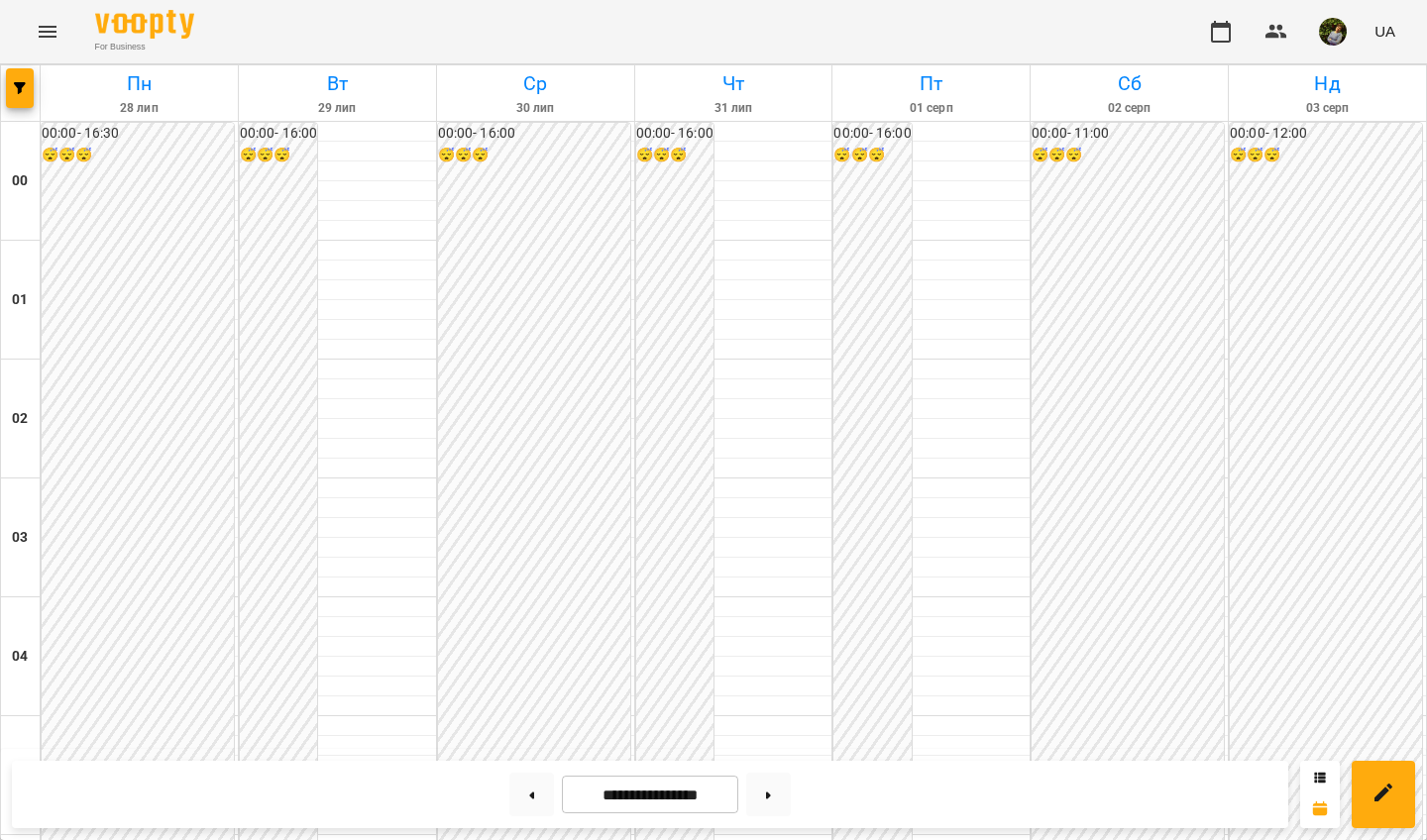 click on "20:00" at bounding box center (1327, 2527) 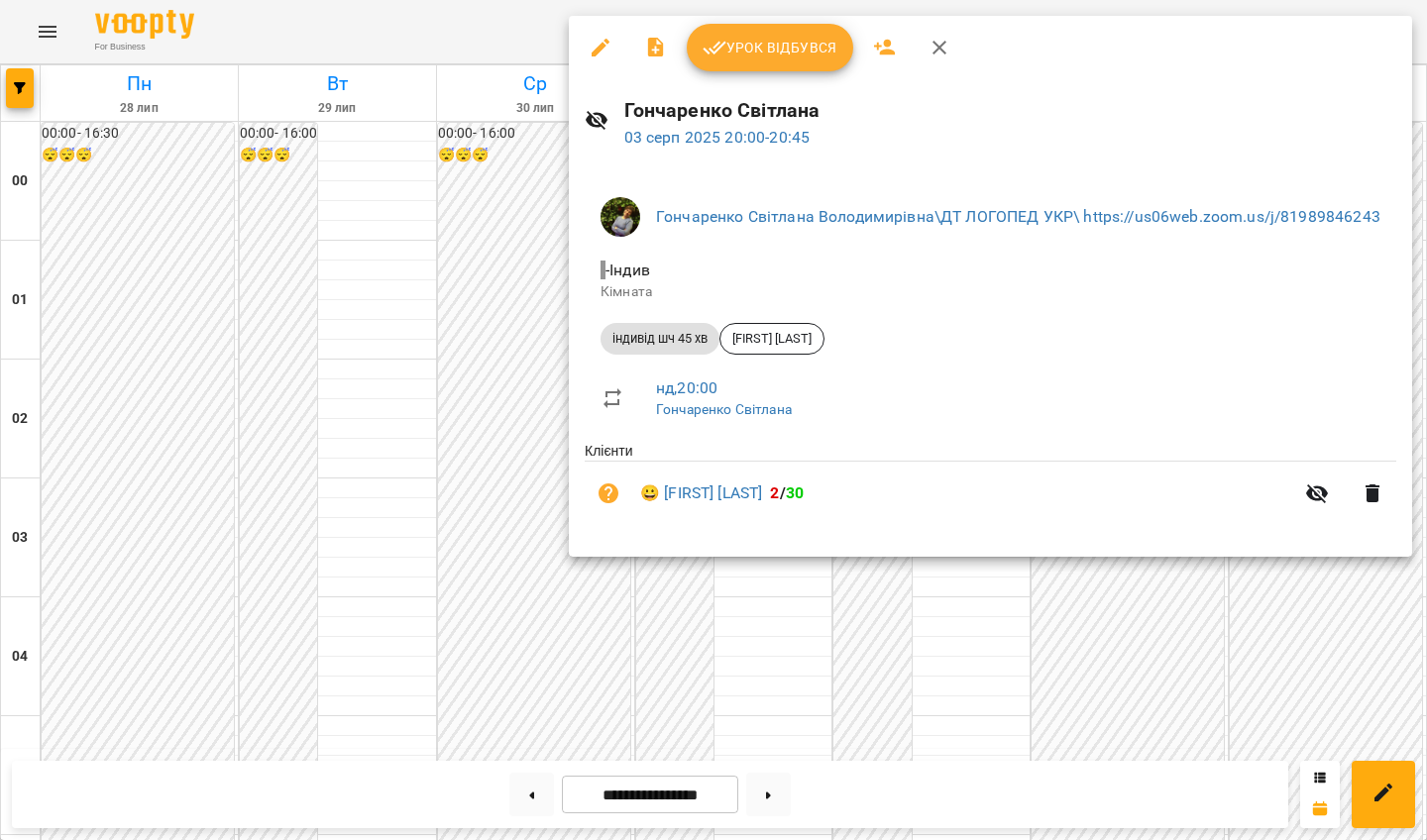 click at bounding box center (714, 420) 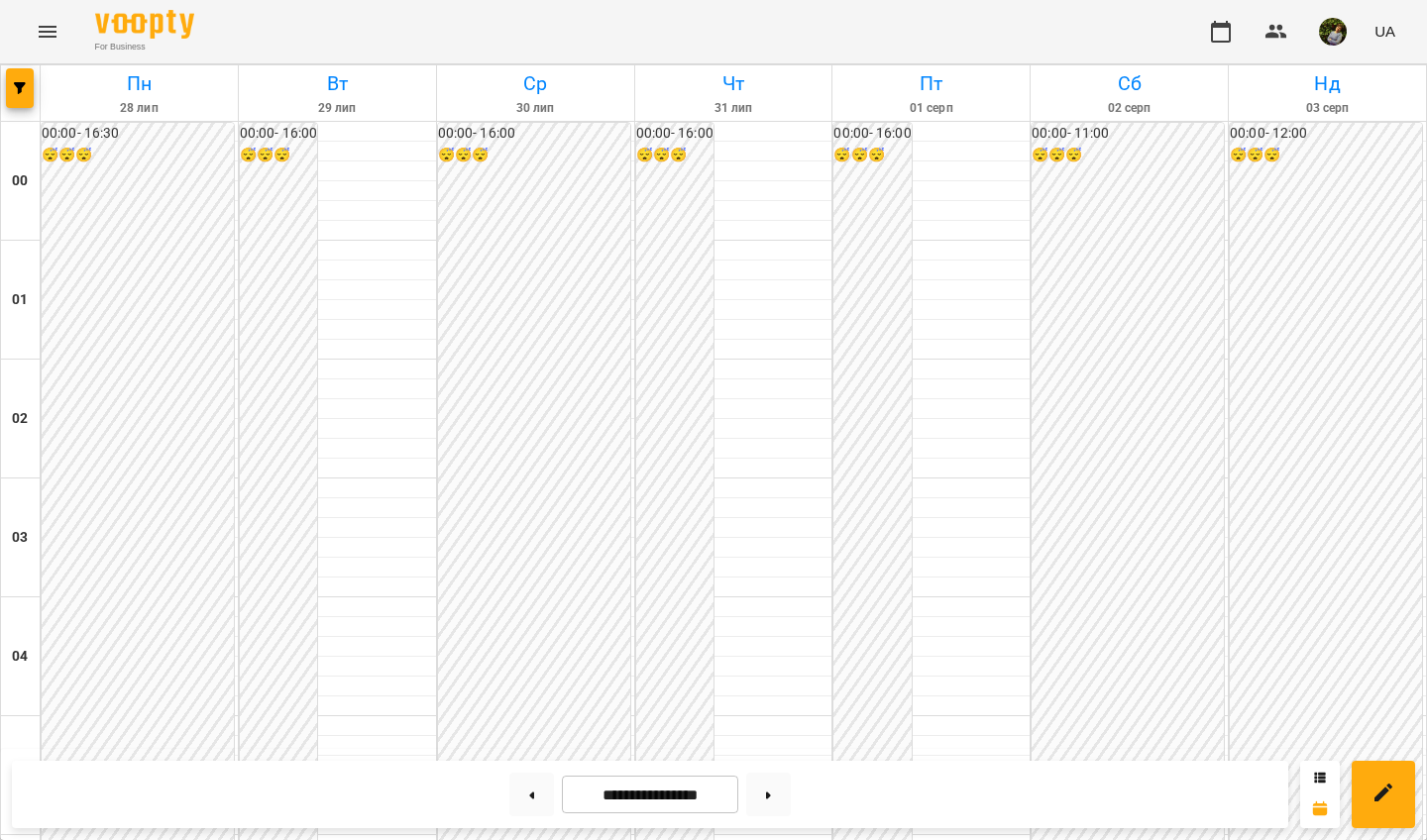 click 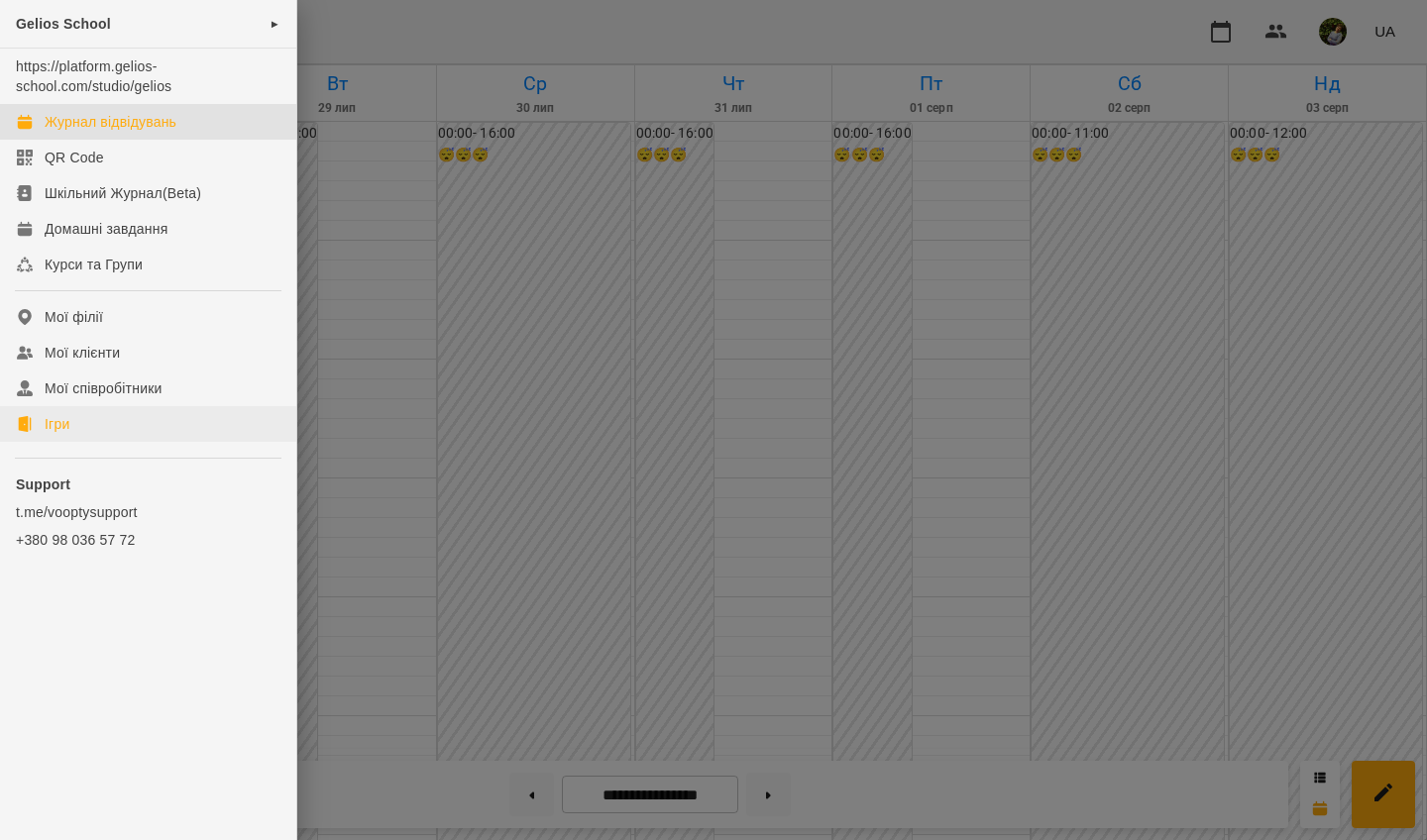 click on "Ігри" at bounding box center (56, 424) 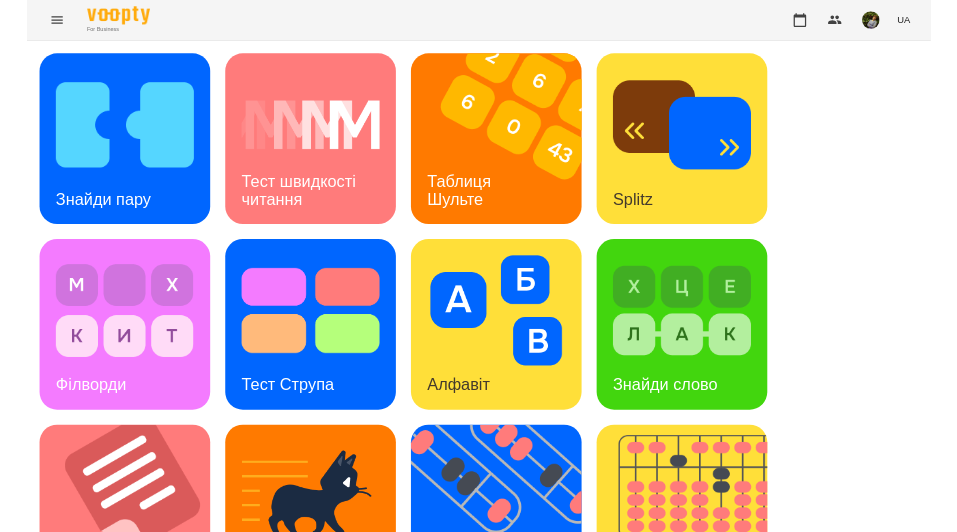 scroll, scrollTop: 199, scrollLeft: 0, axis: vertical 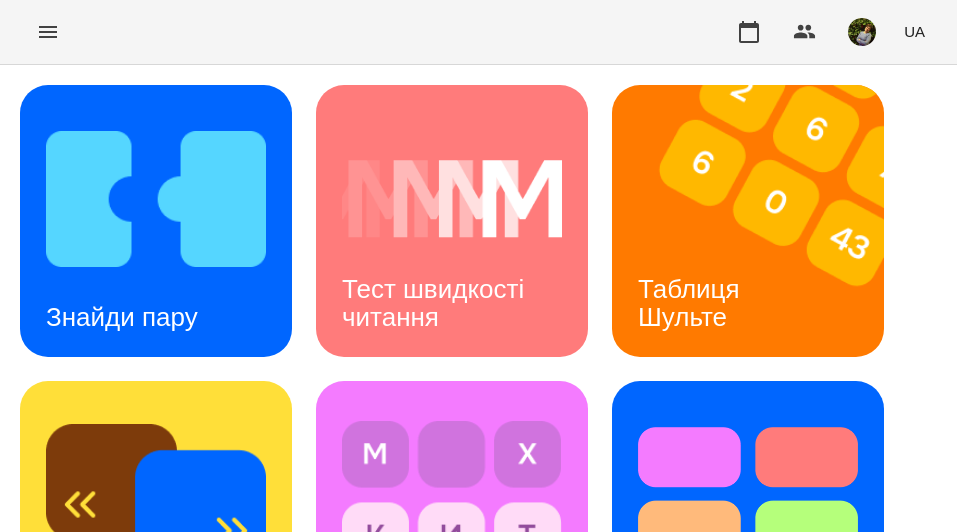 click 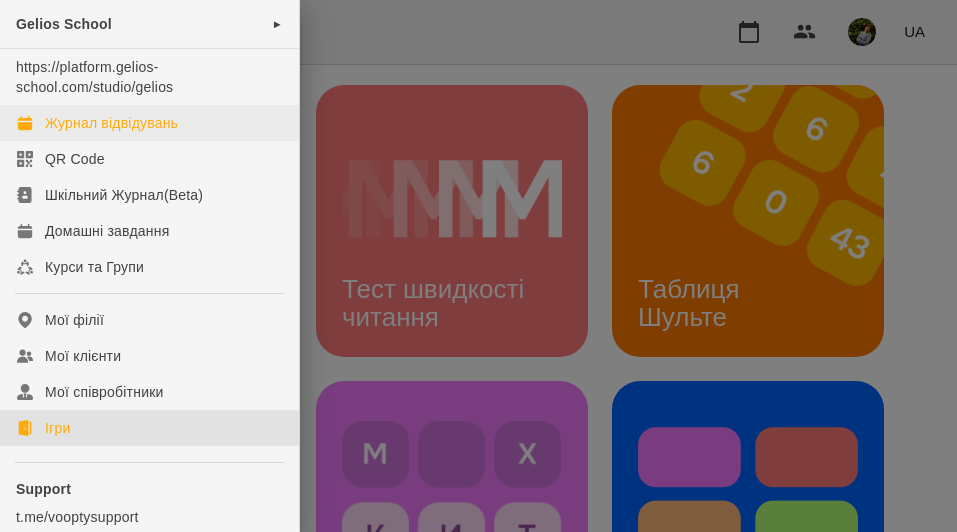 click on "Журнал відвідувань" at bounding box center [111, 123] 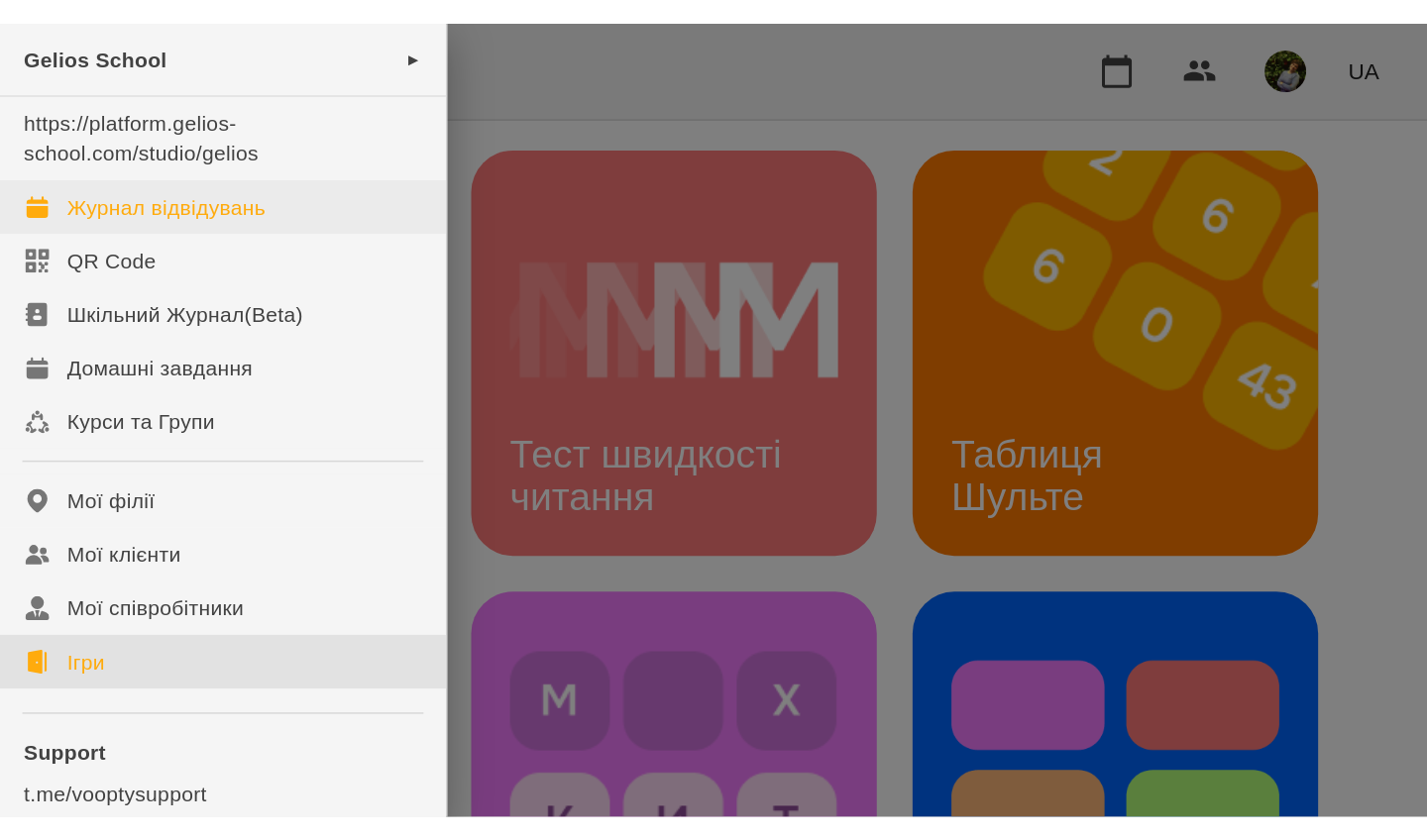 scroll, scrollTop: 0, scrollLeft: 0, axis: both 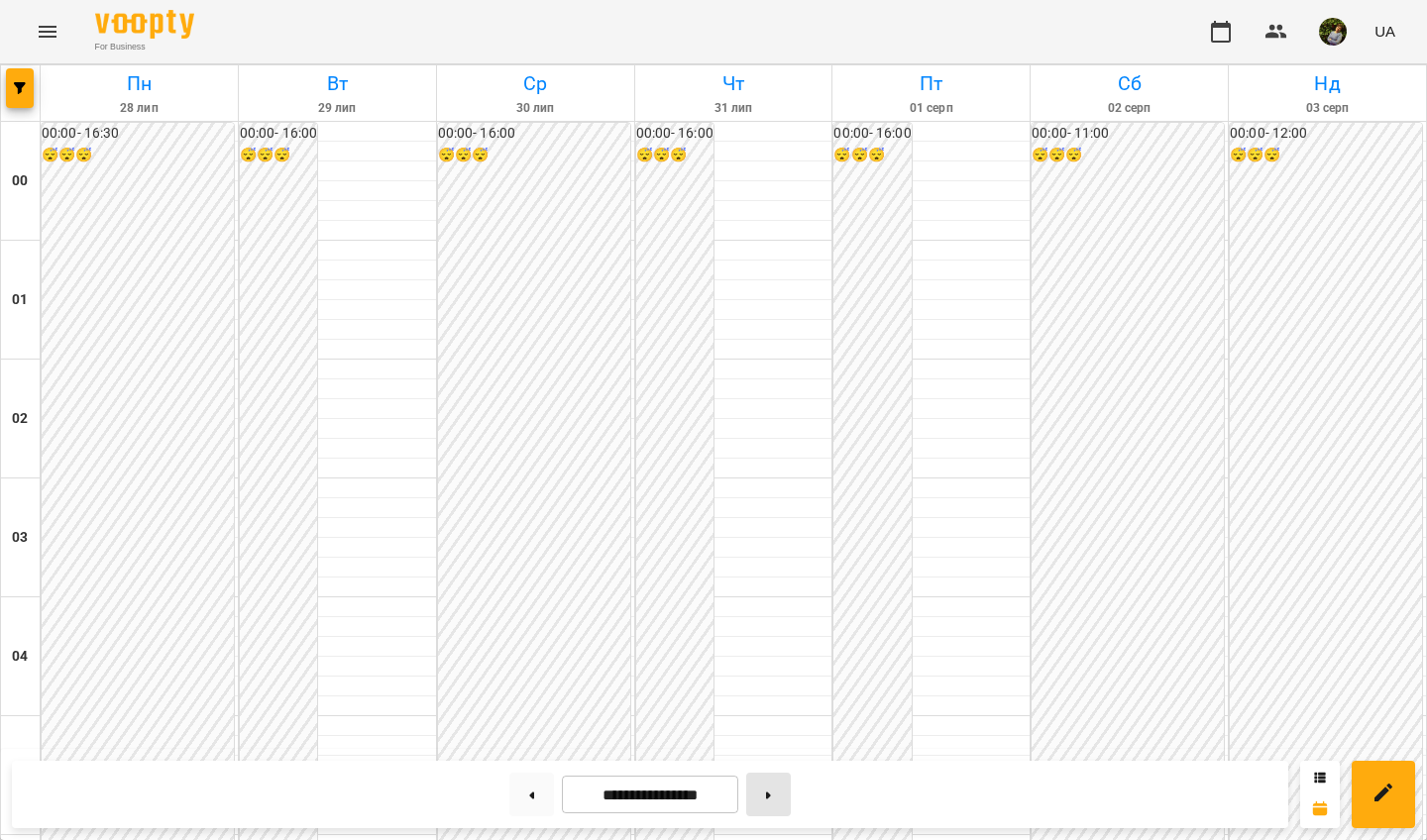 click at bounding box center (768, 794) 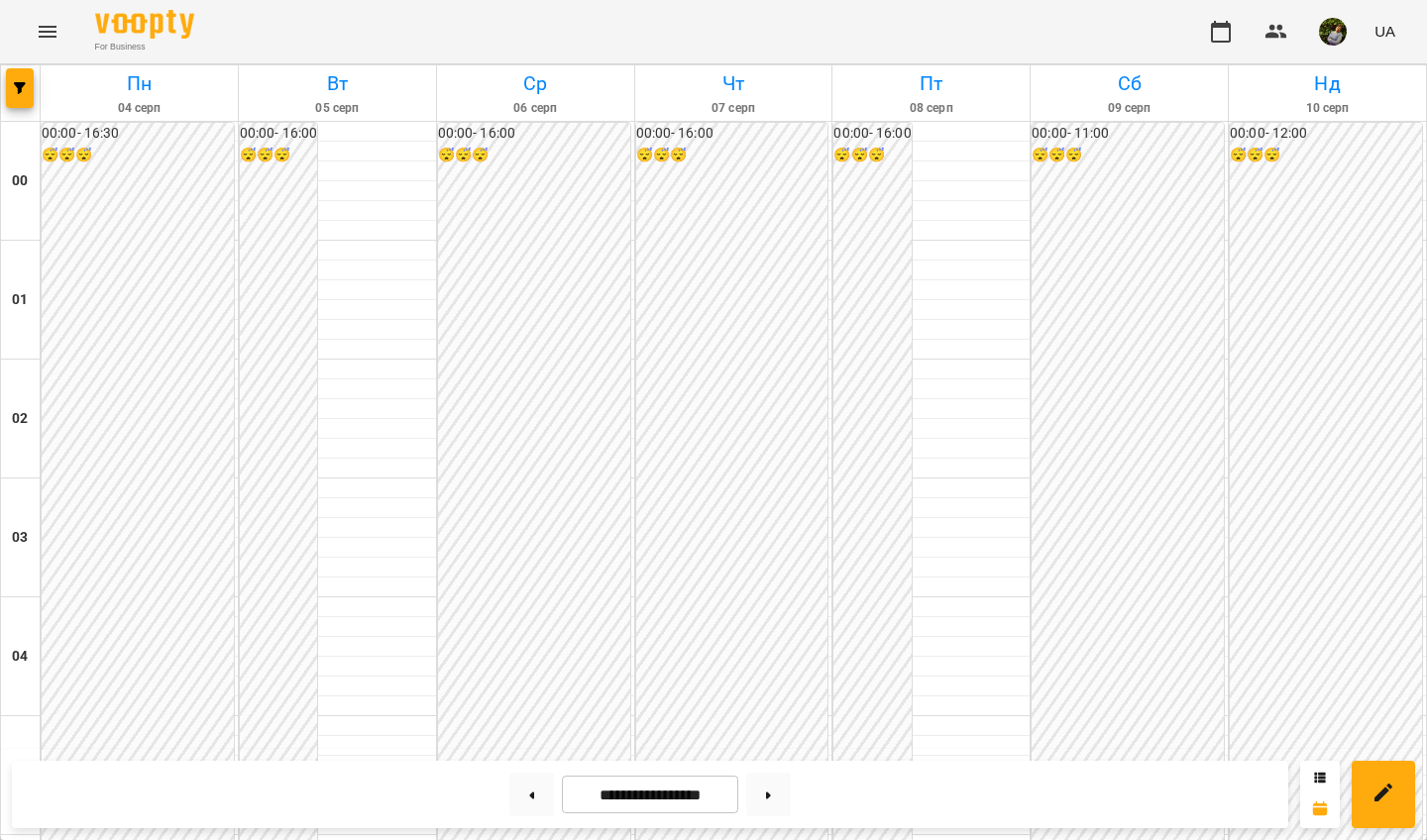 scroll, scrollTop: 858, scrollLeft: 0, axis: vertical 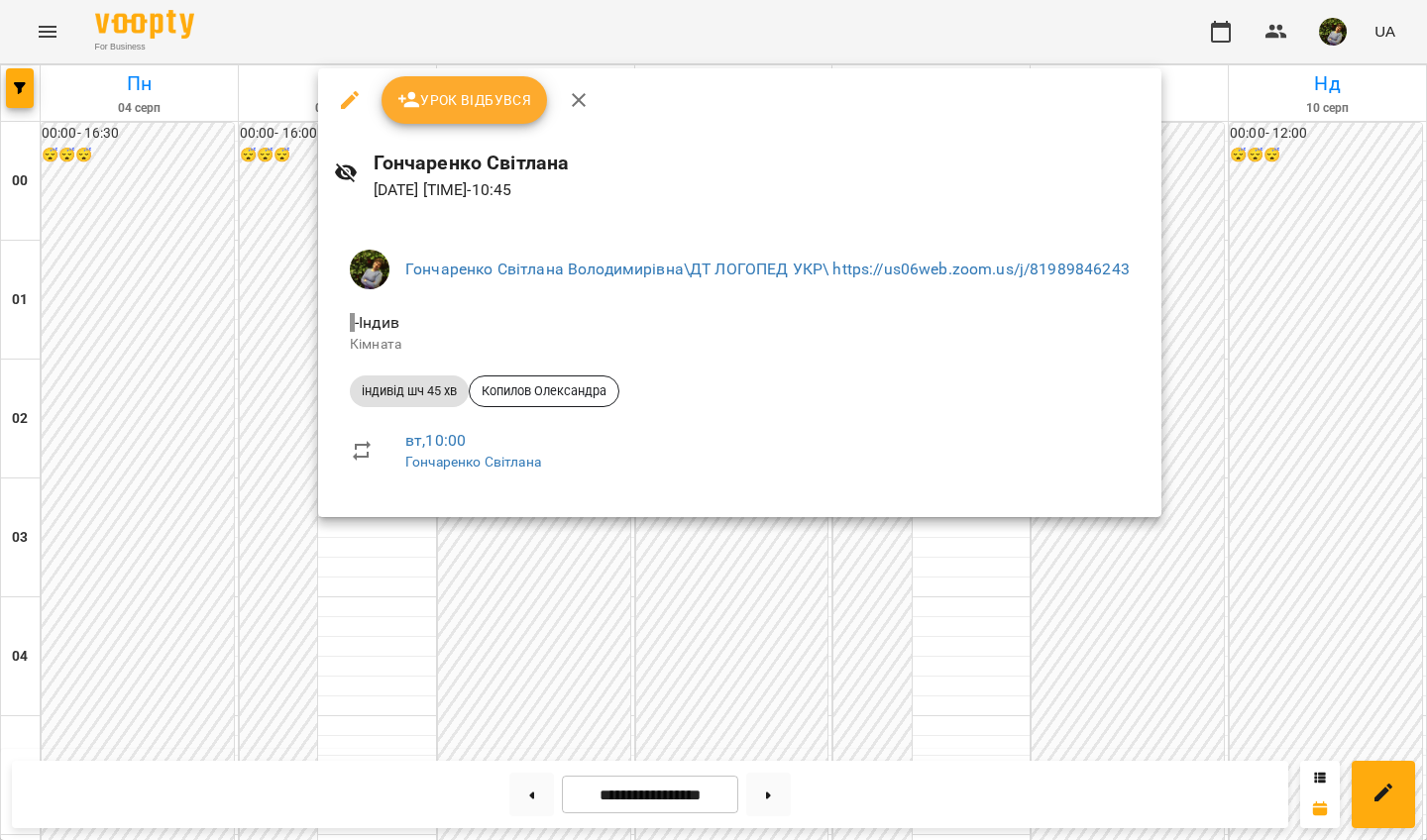 click at bounding box center (714, 420) 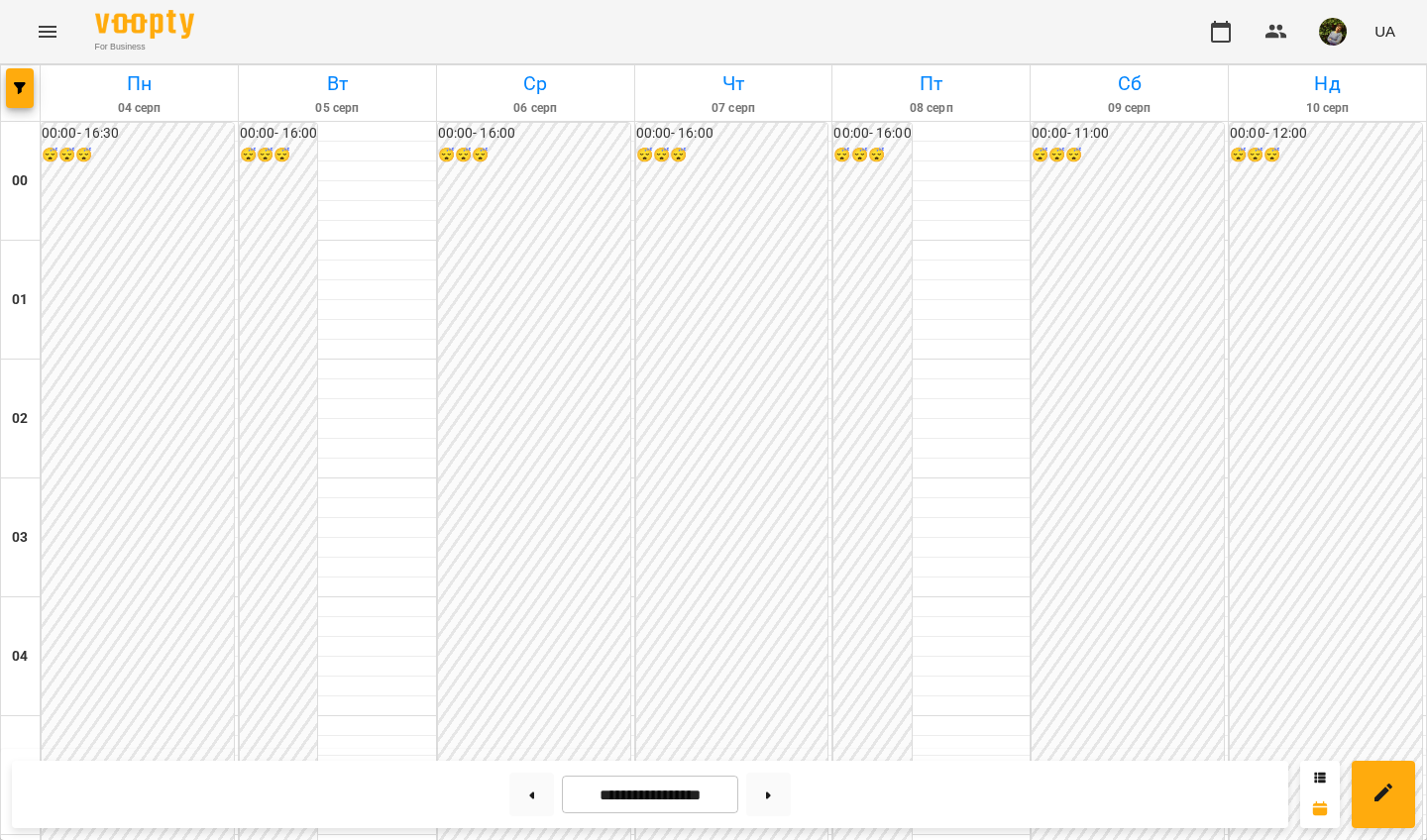 click on "11:00" at bounding box center (377, 1457) 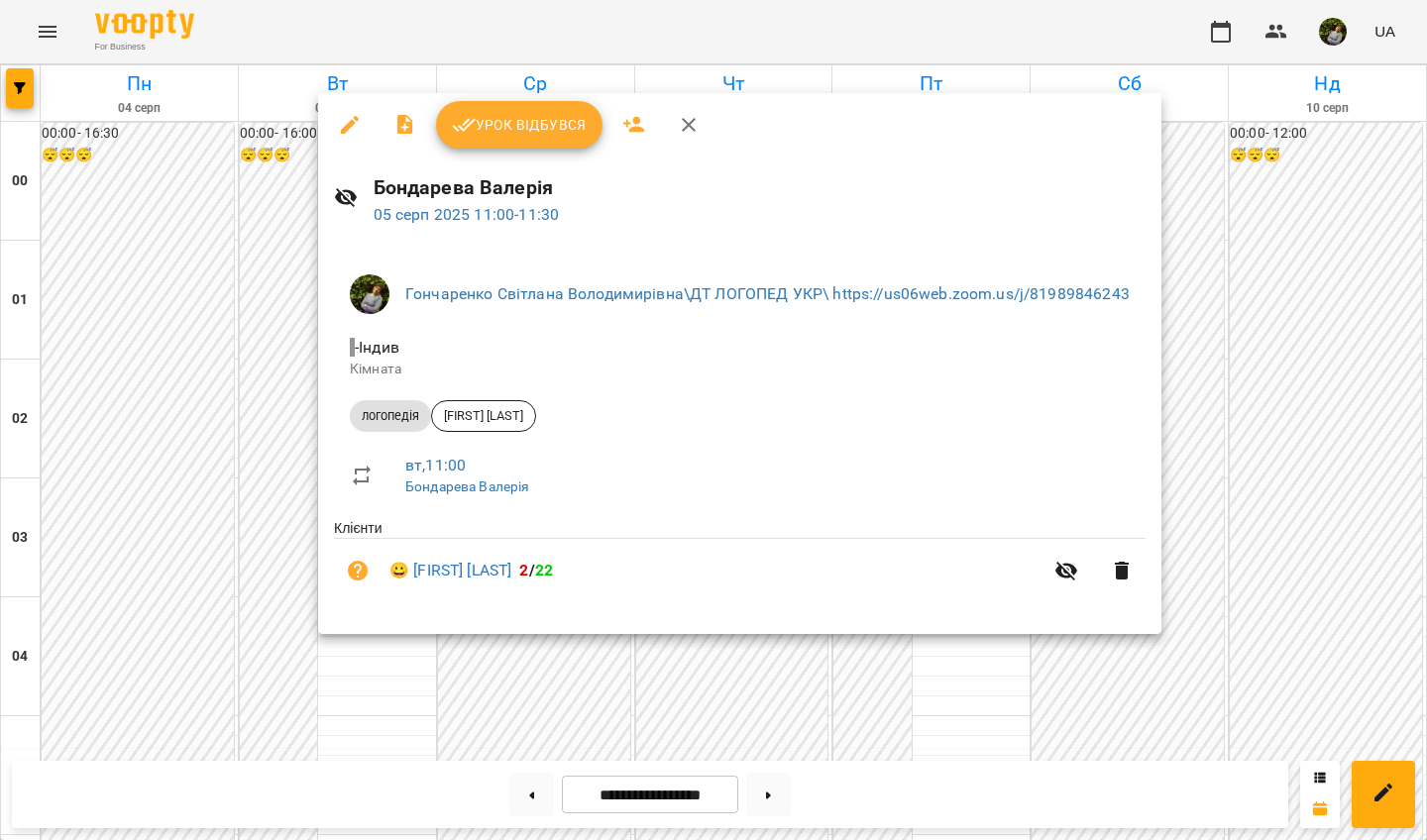 click at bounding box center [714, 420] 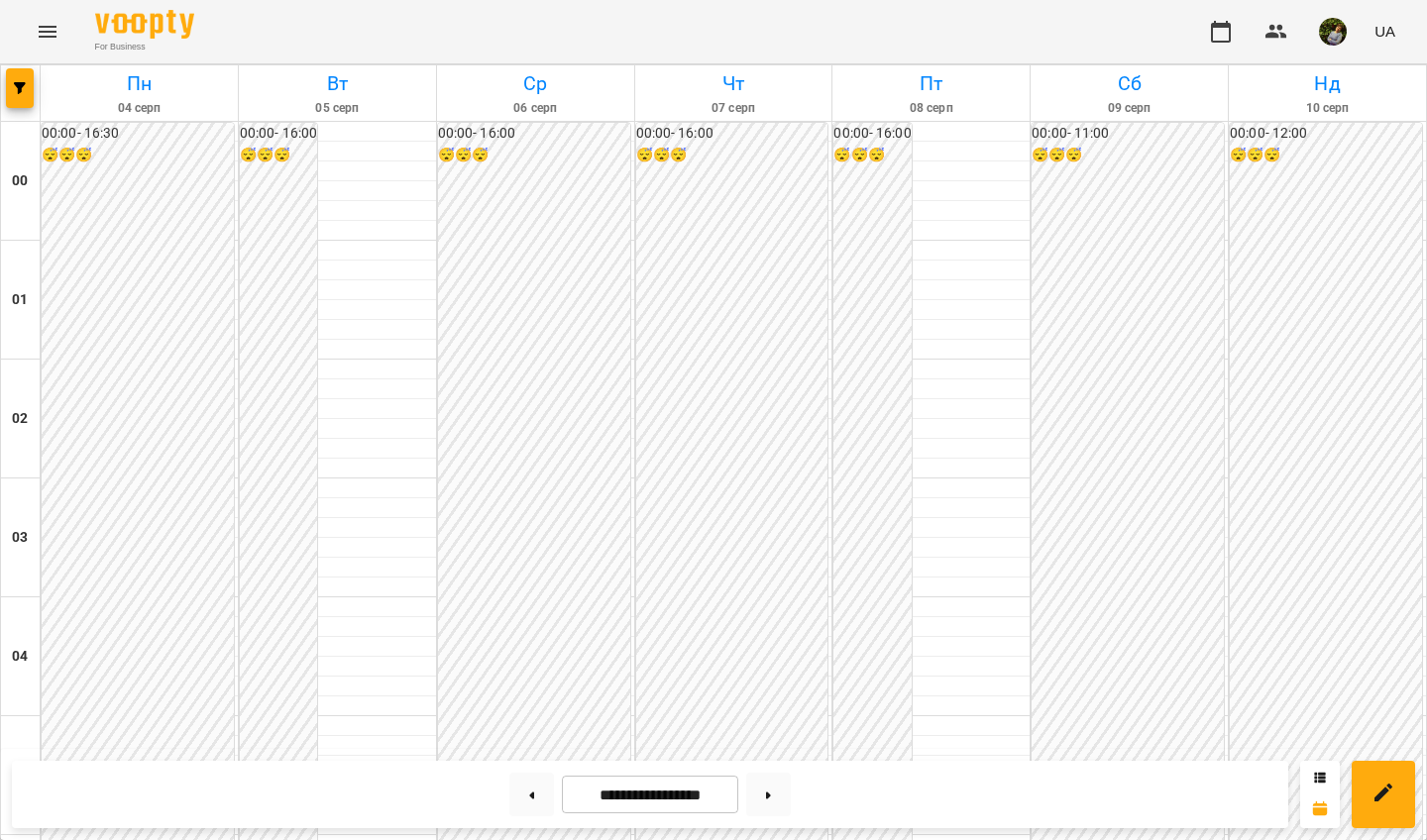 click on "10:00" at bounding box center (377, 1338) 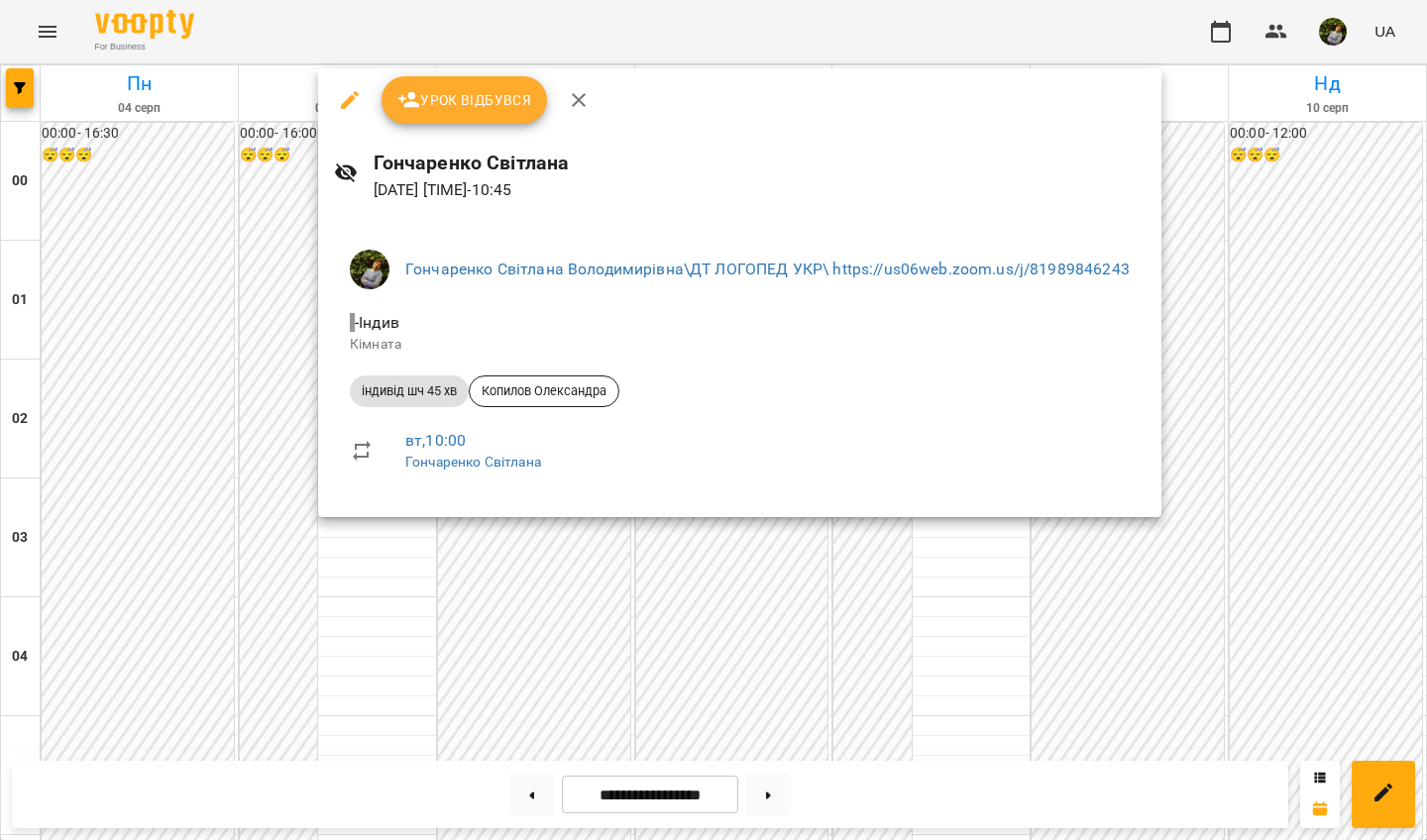 click at bounding box center (714, 420) 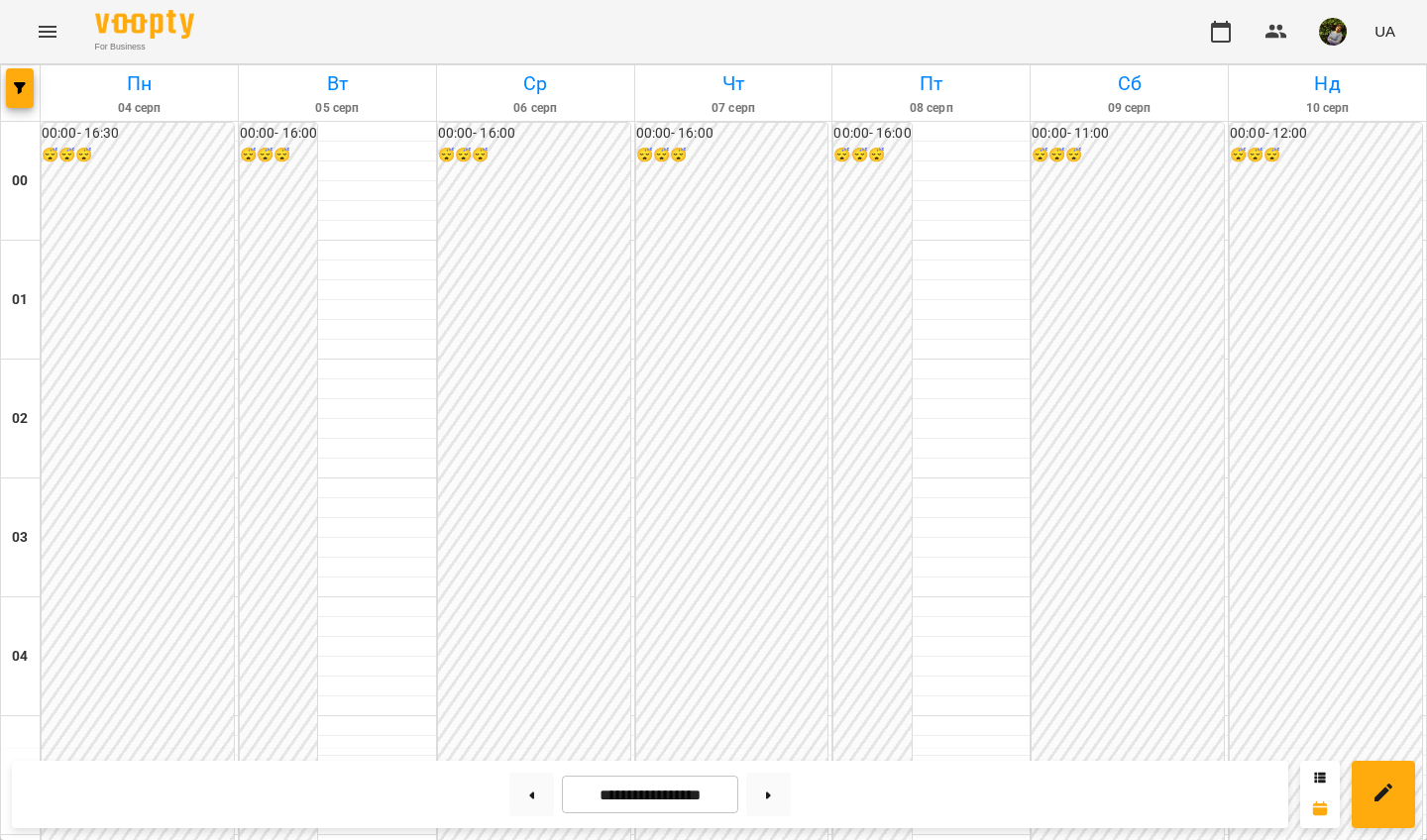 click on "11:00" at bounding box center [377, 1457] 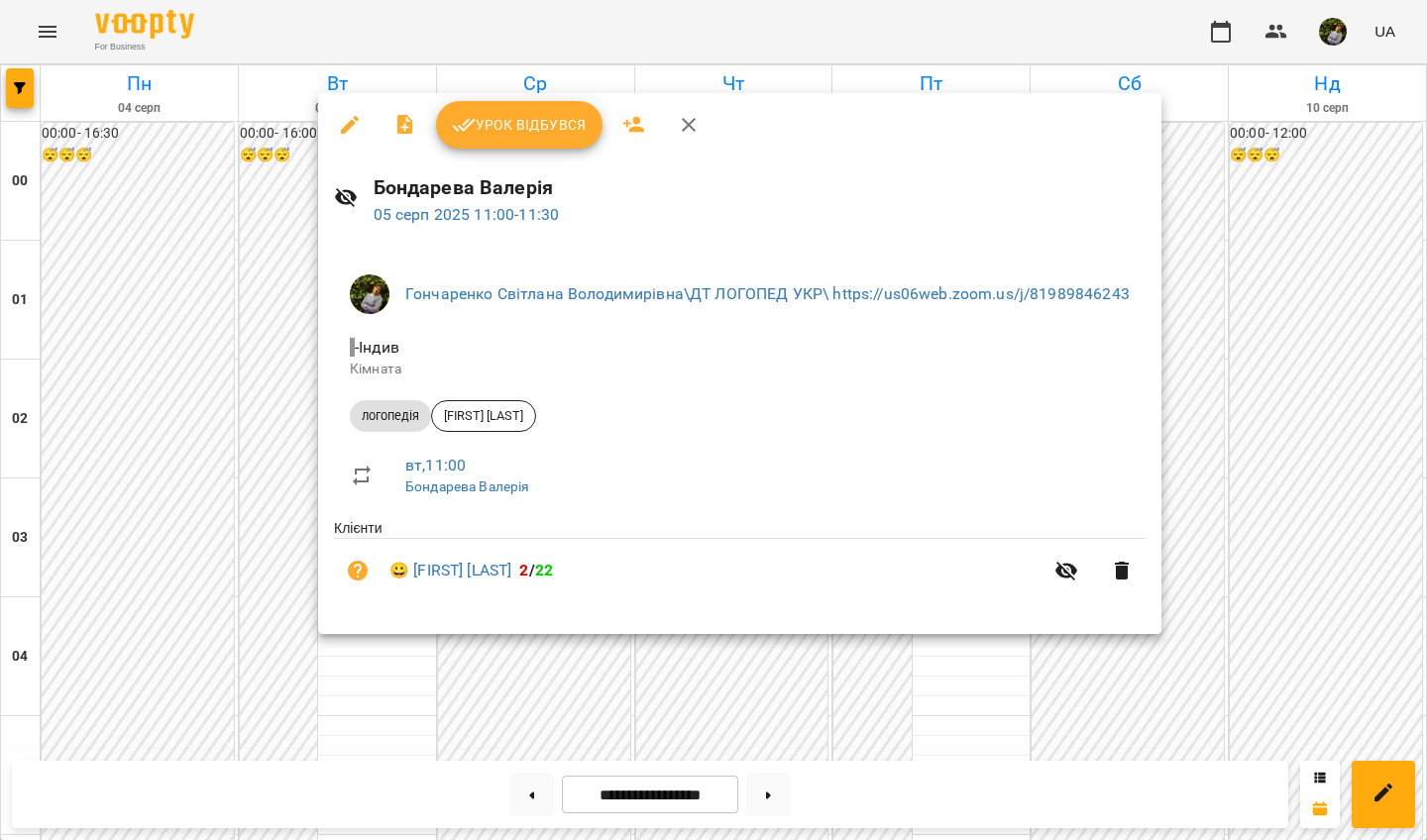 click at bounding box center [714, 420] 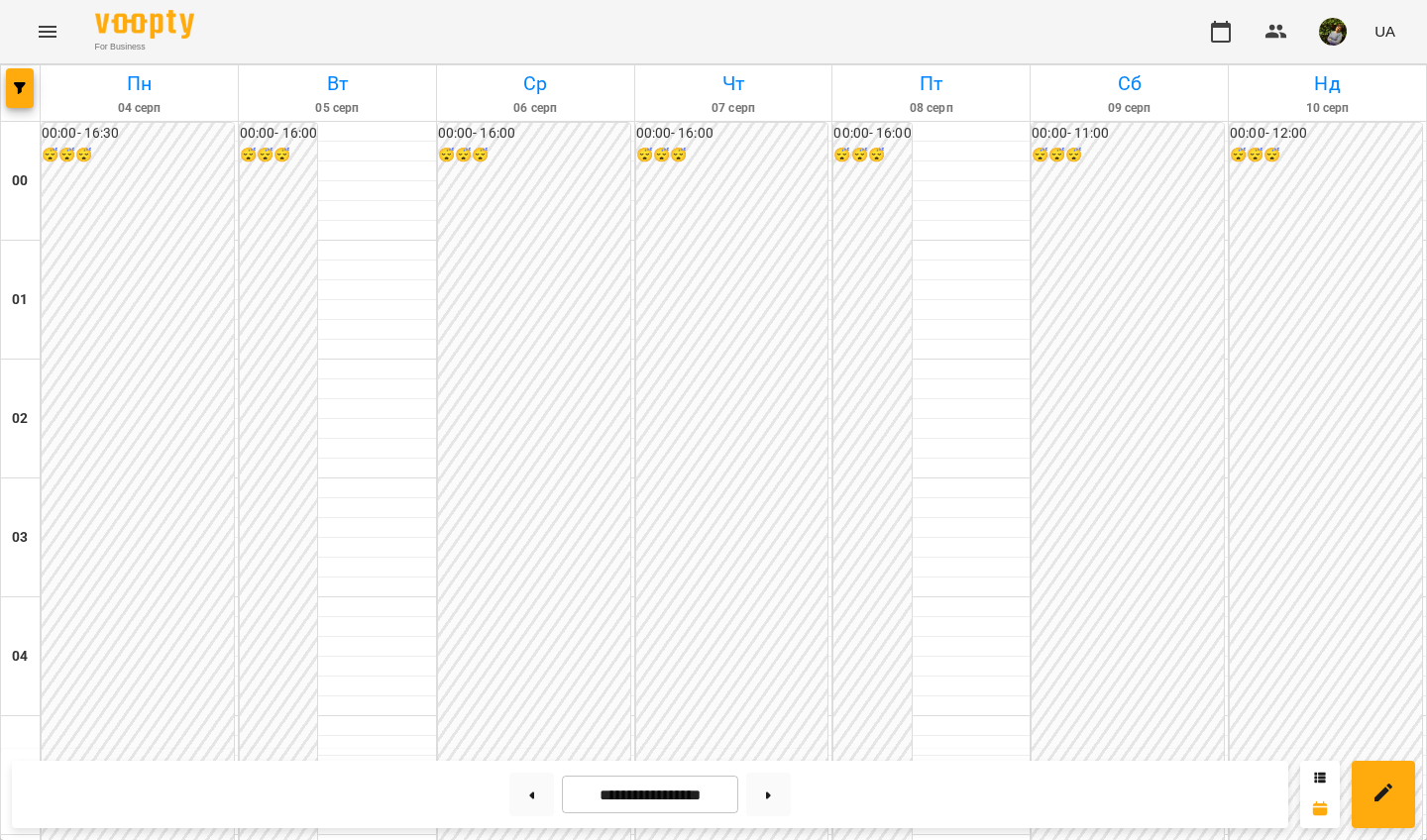click on "11:00" at bounding box center [377, 1457] 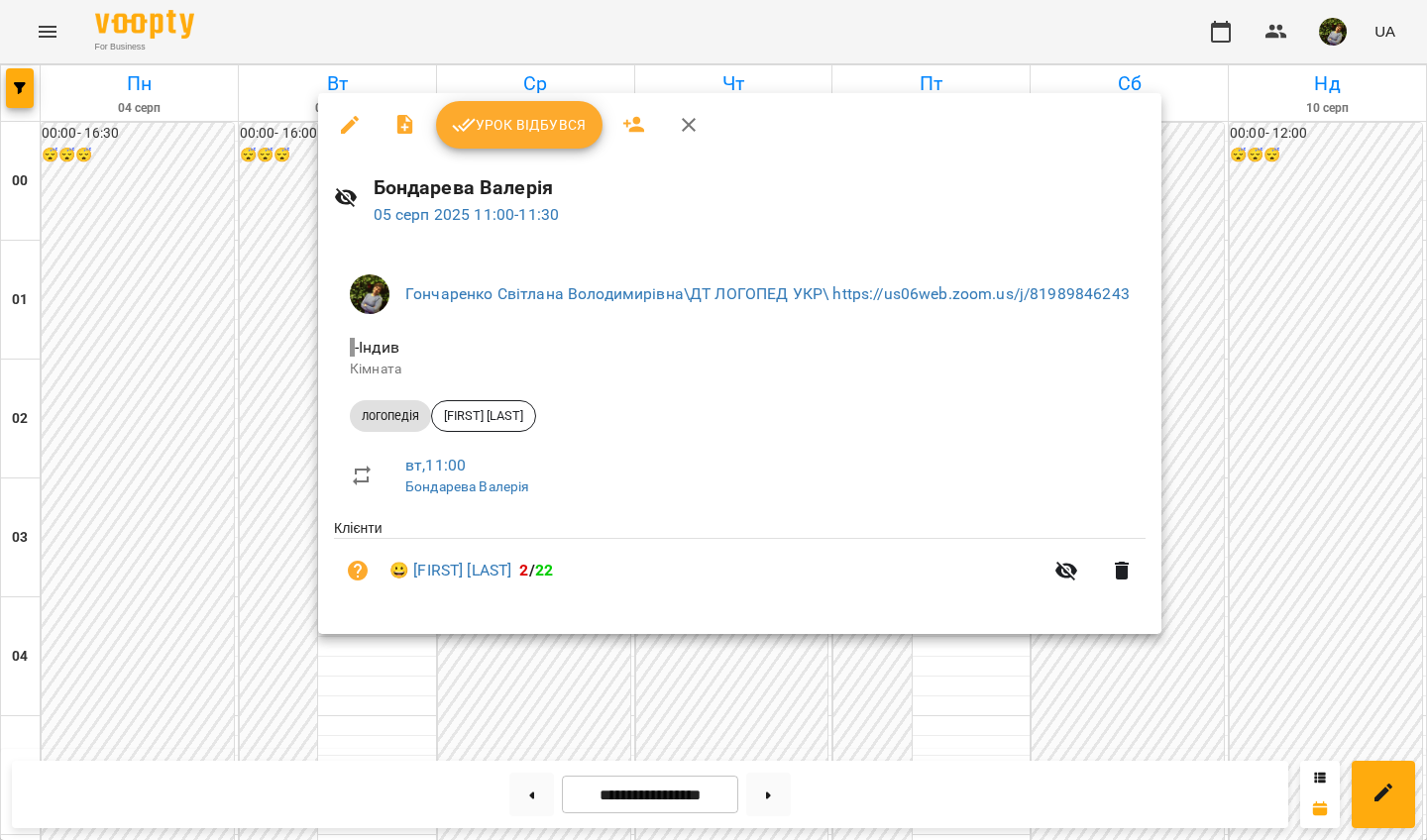 click at bounding box center [714, 420] 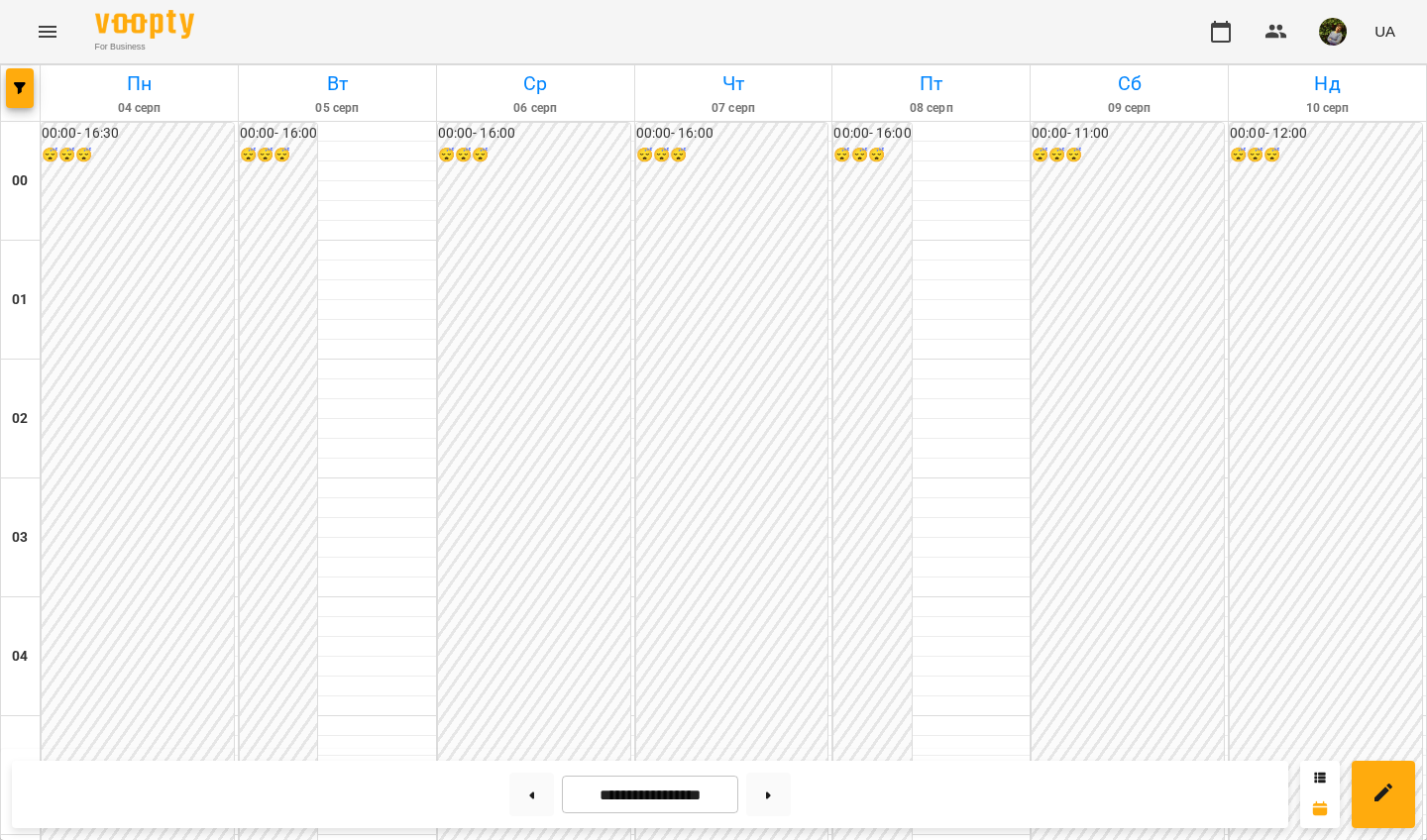 scroll, scrollTop: 1583, scrollLeft: 0, axis: vertical 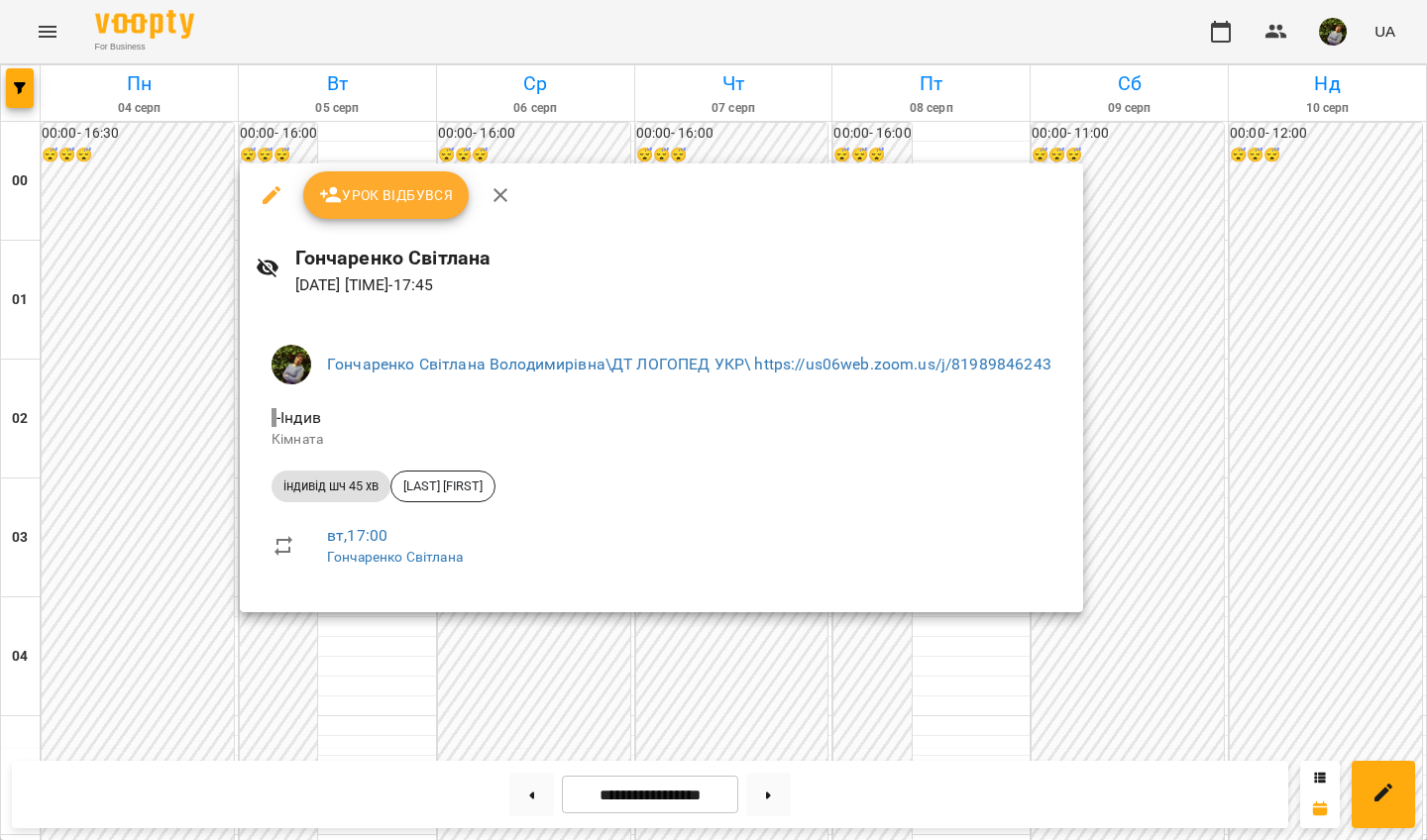 click at bounding box center [714, 420] 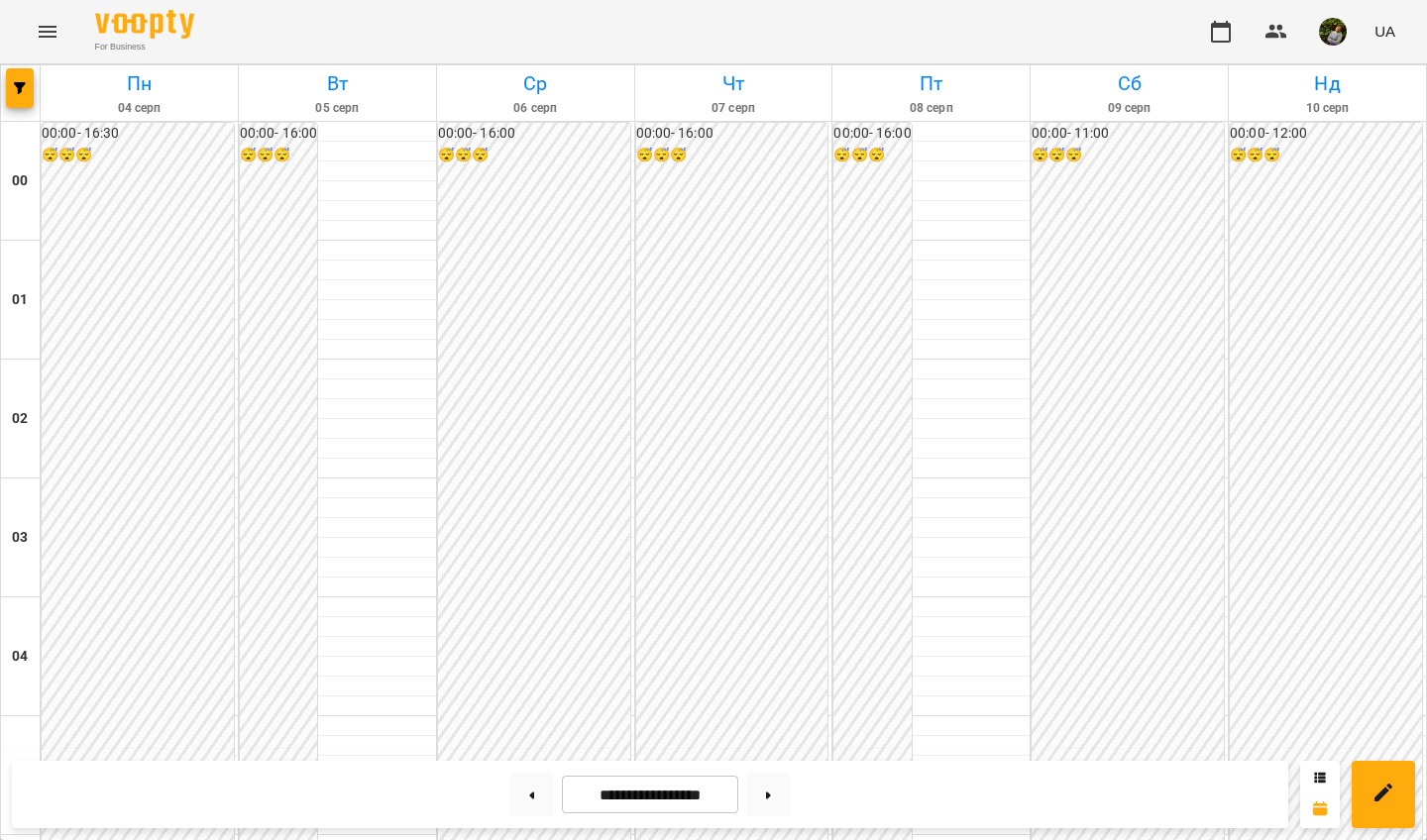 scroll, scrollTop: 1634, scrollLeft: 0, axis: vertical 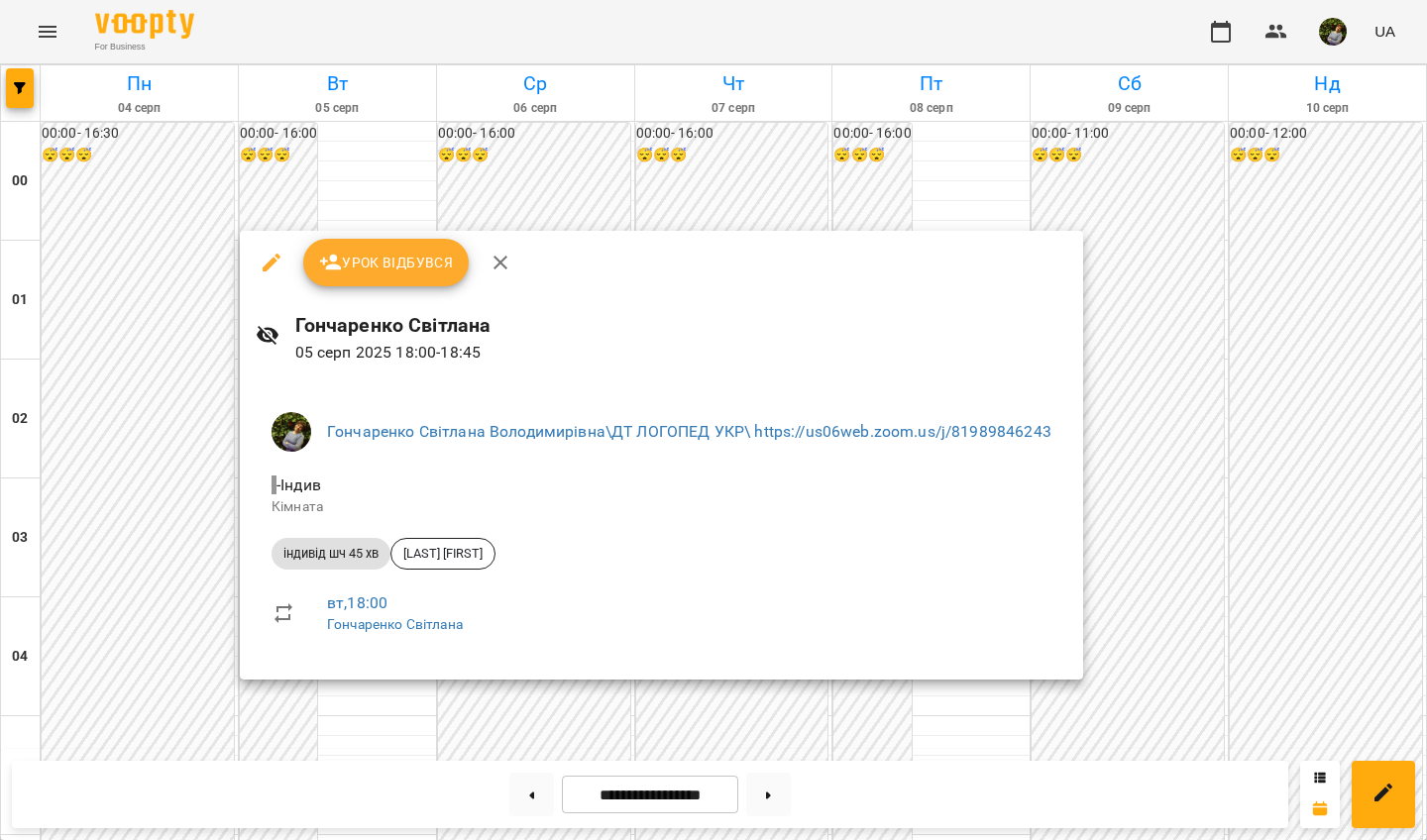 click at bounding box center (714, 420) 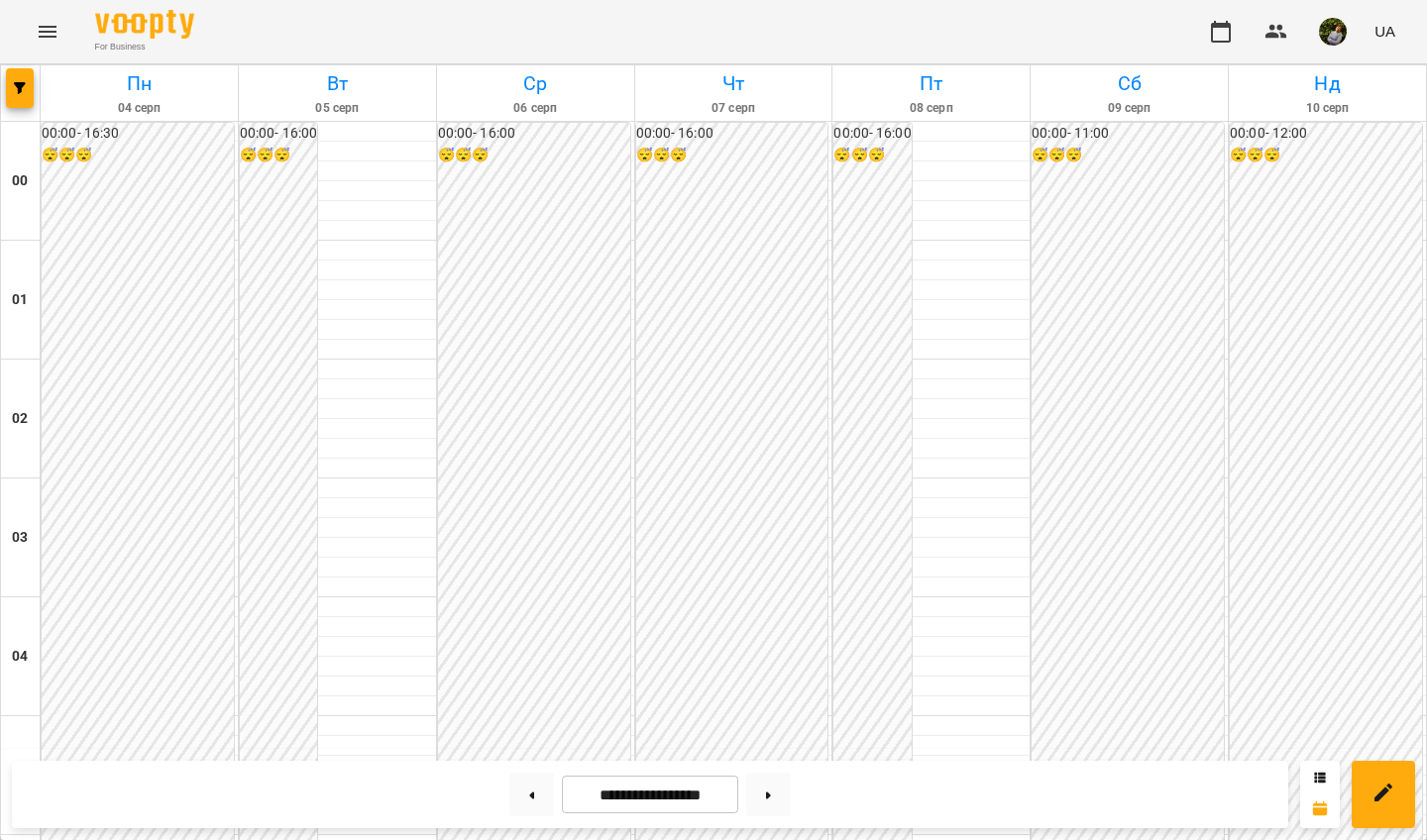 scroll, scrollTop: 1847, scrollLeft: 0, axis: vertical 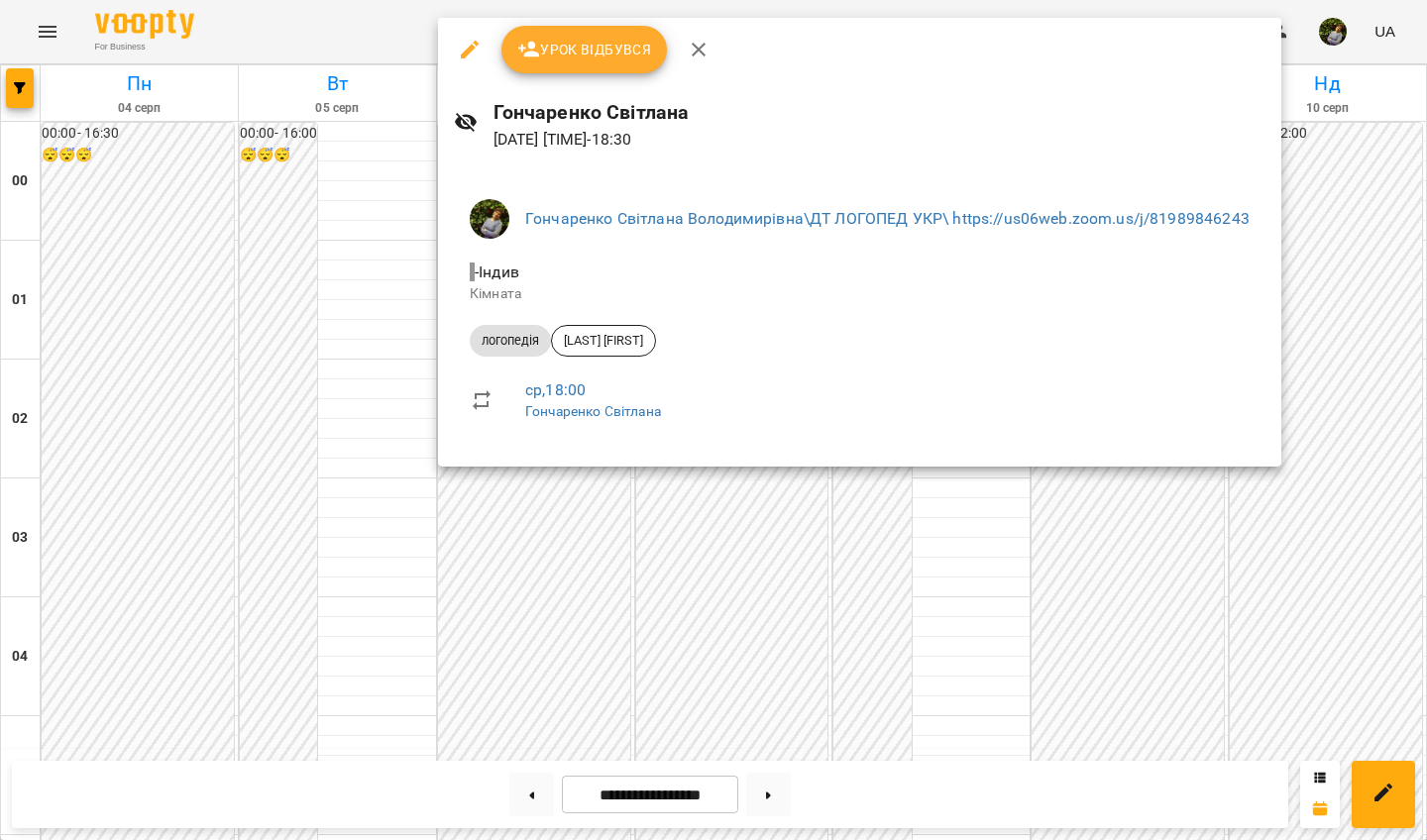 click at bounding box center [714, 420] 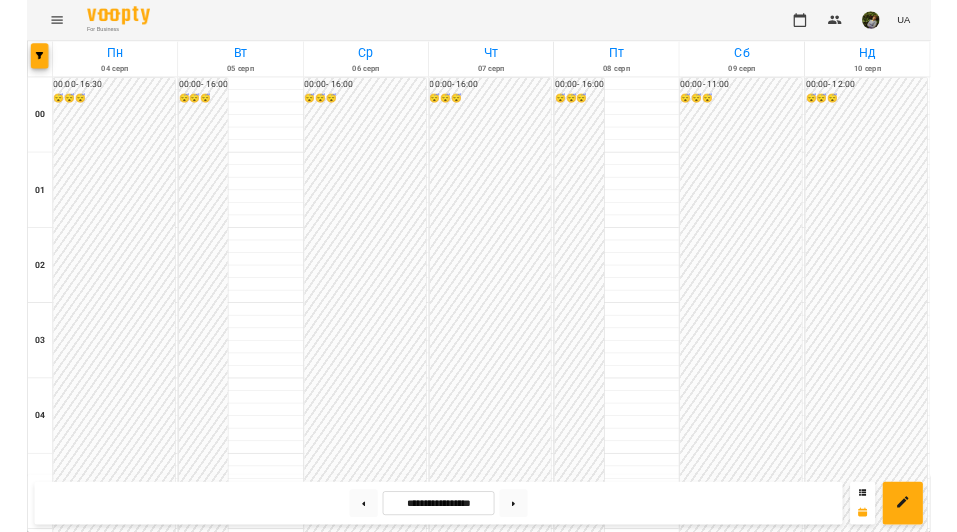 scroll, scrollTop: 2048, scrollLeft: 0, axis: vertical 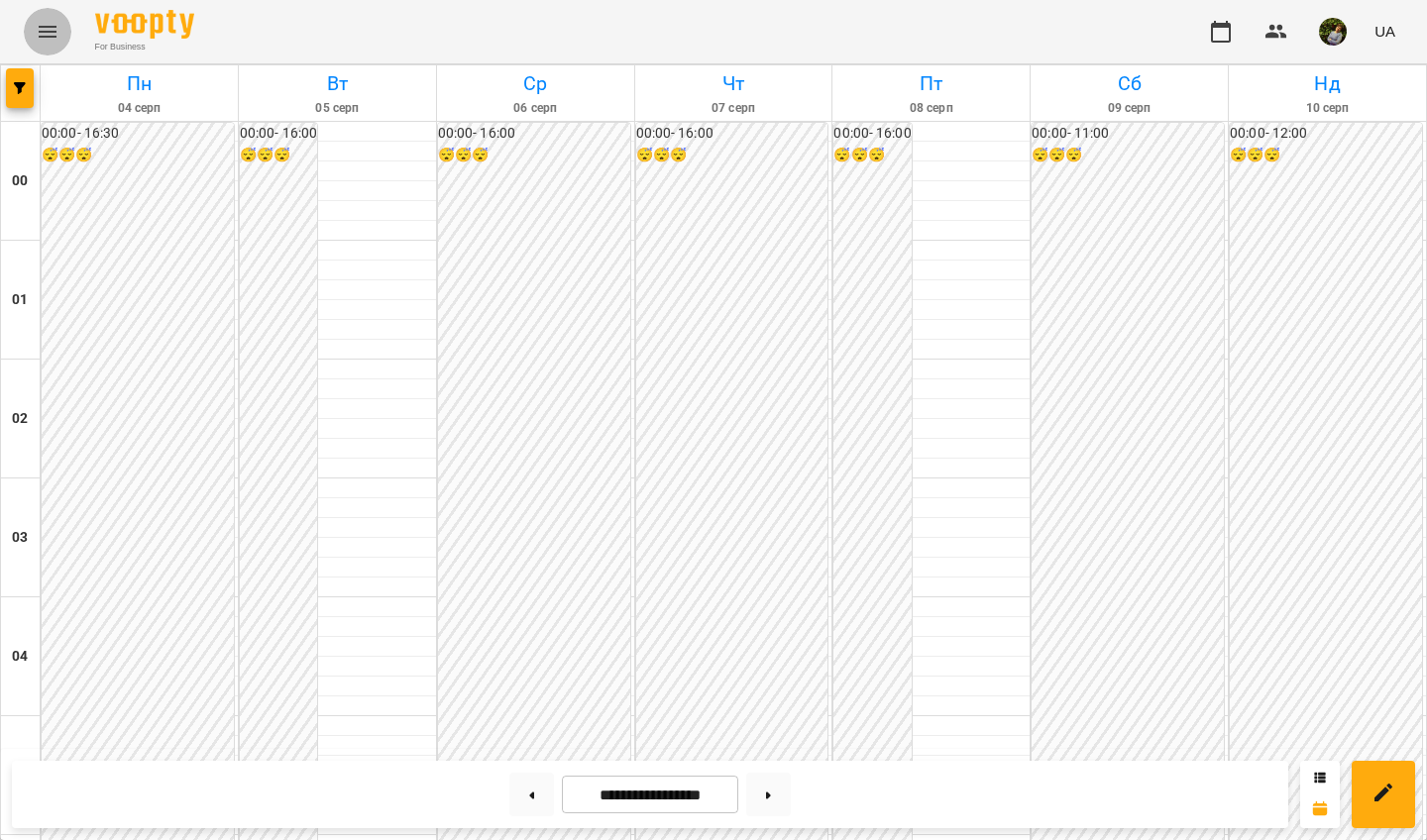 click 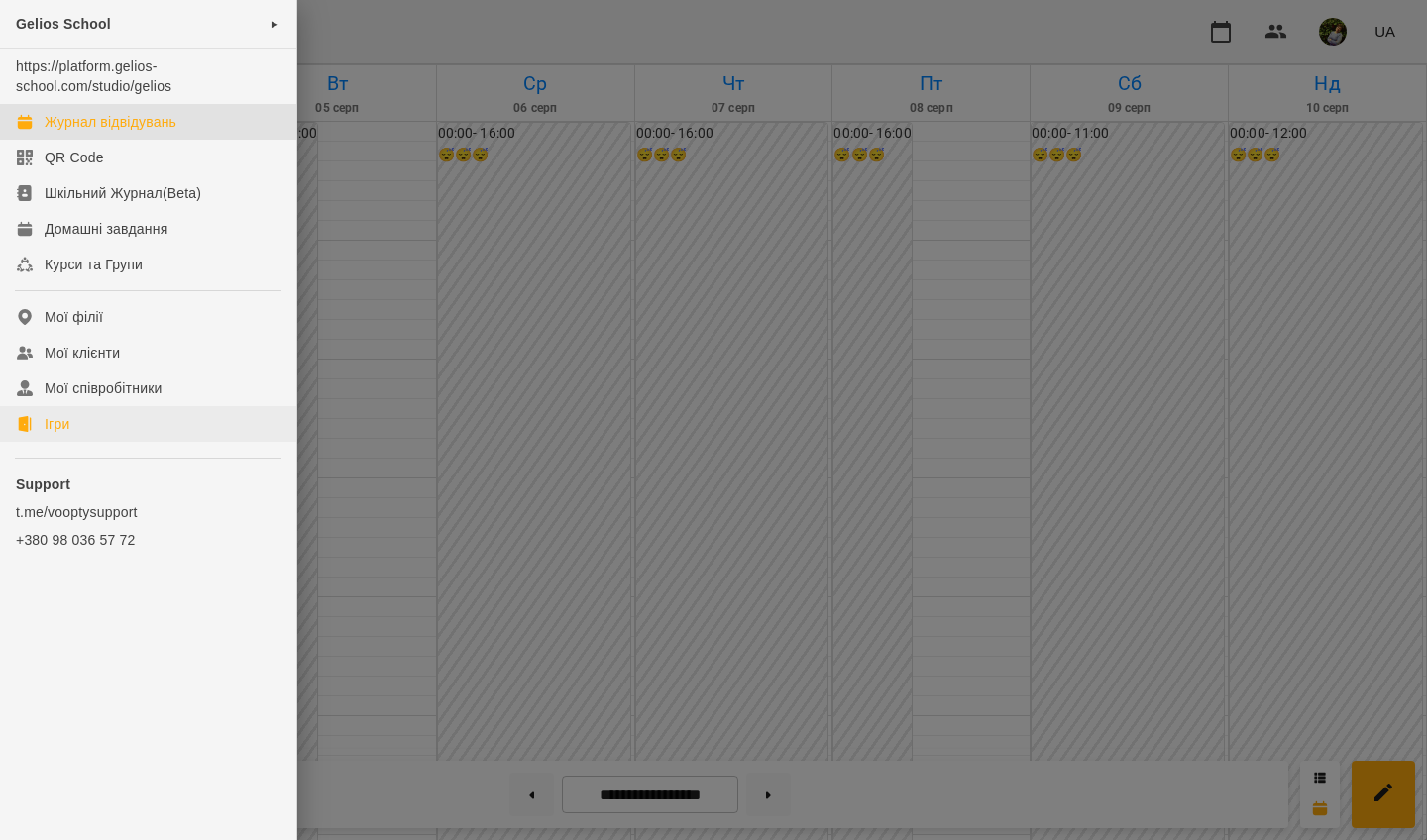 click on "Ігри" at bounding box center [56, 424] 